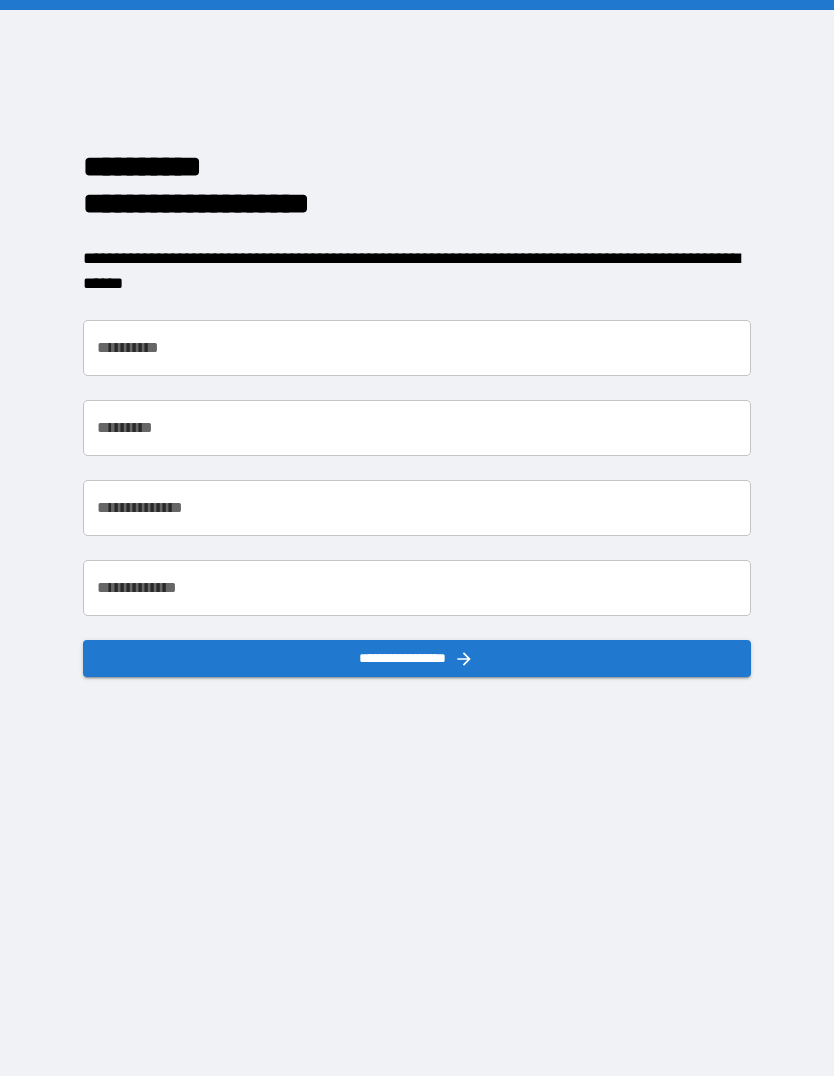 scroll, scrollTop: 0, scrollLeft: 0, axis: both 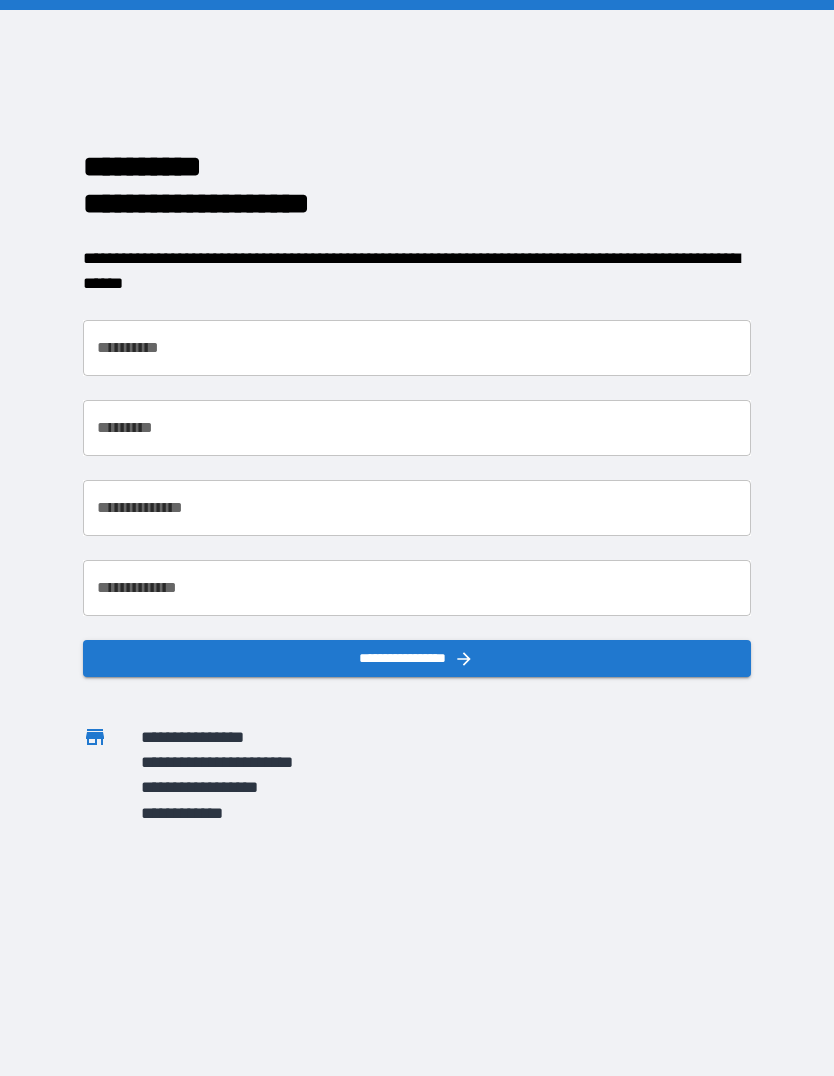 click on "**********" at bounding box center [416, 348] 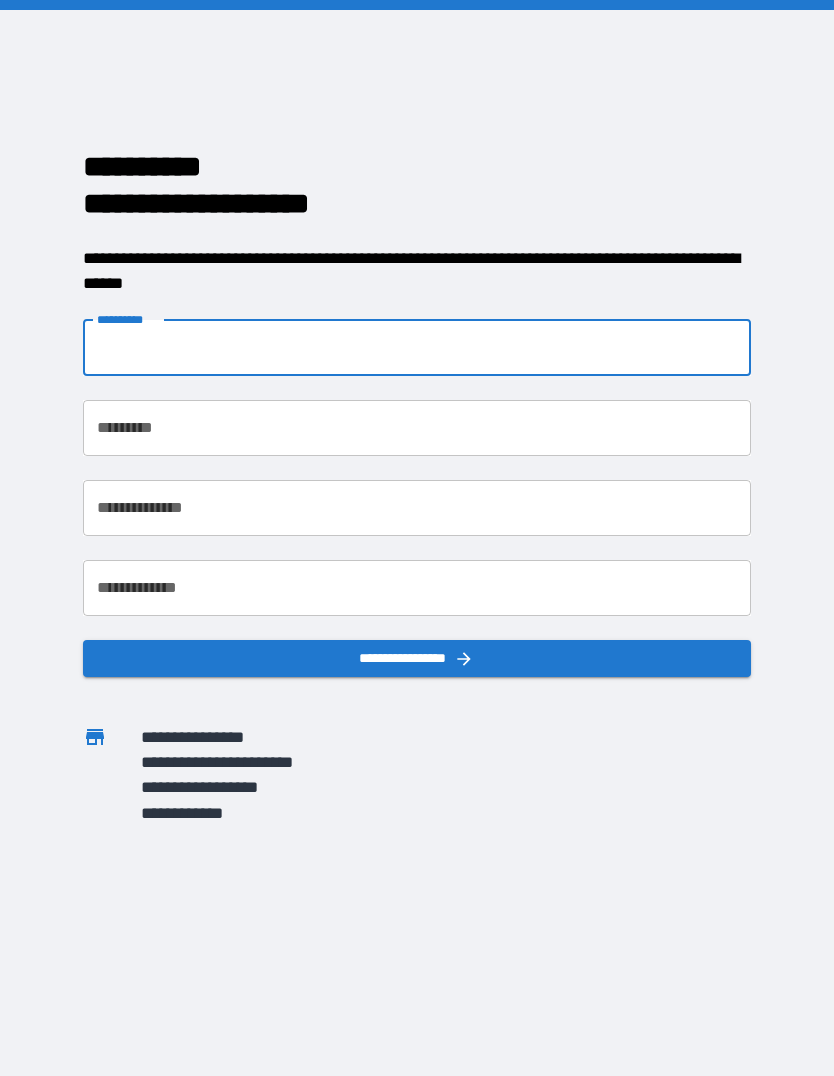 type on "*******" 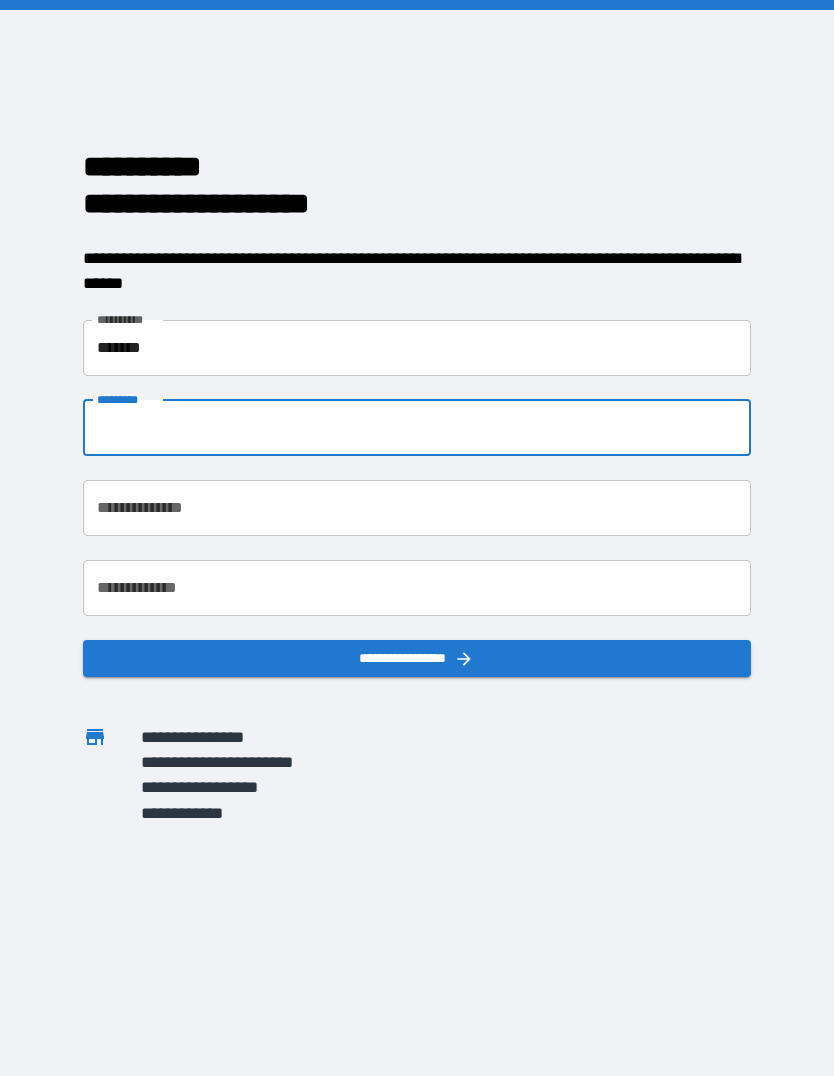 type on "********" 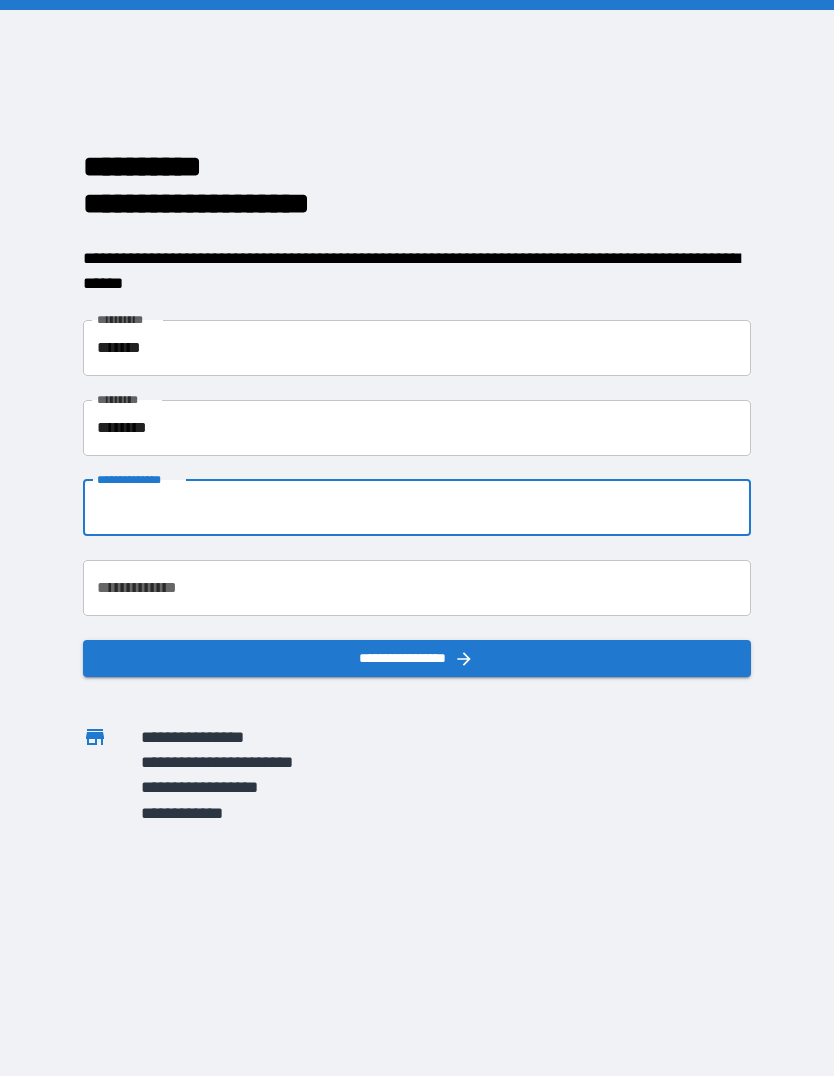 click on "*******" at bounding box center (416, 348) 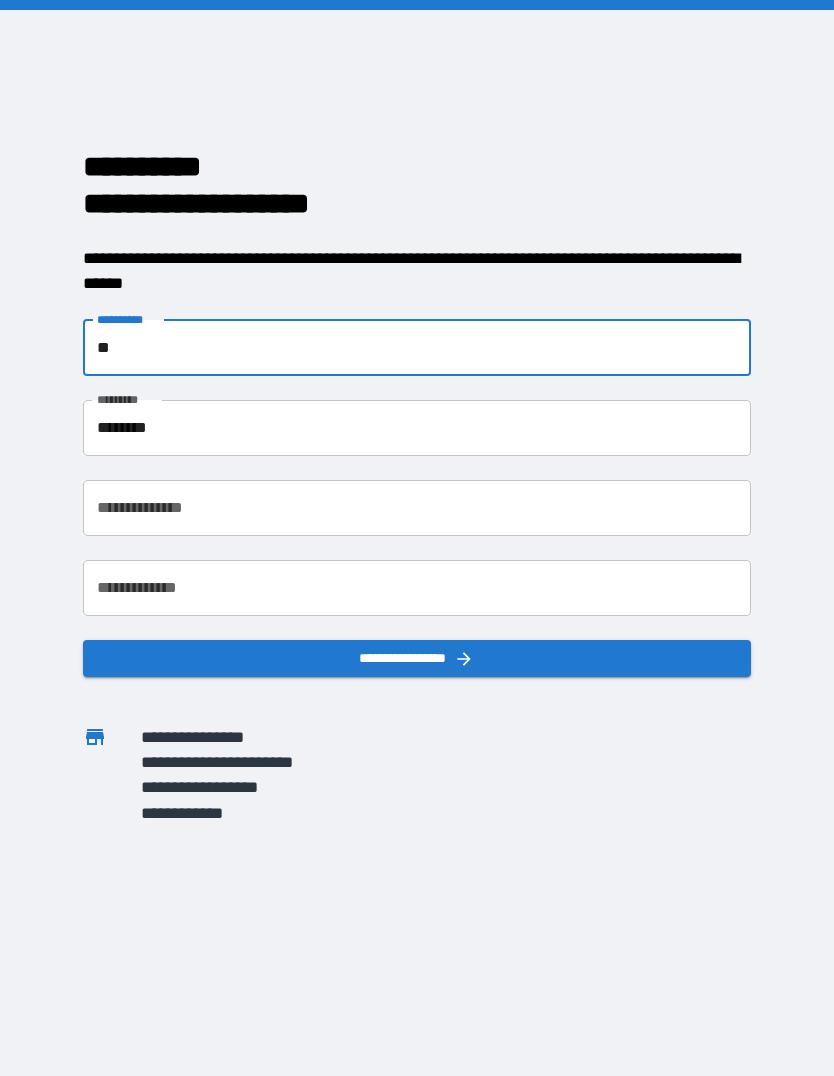 type on "*" 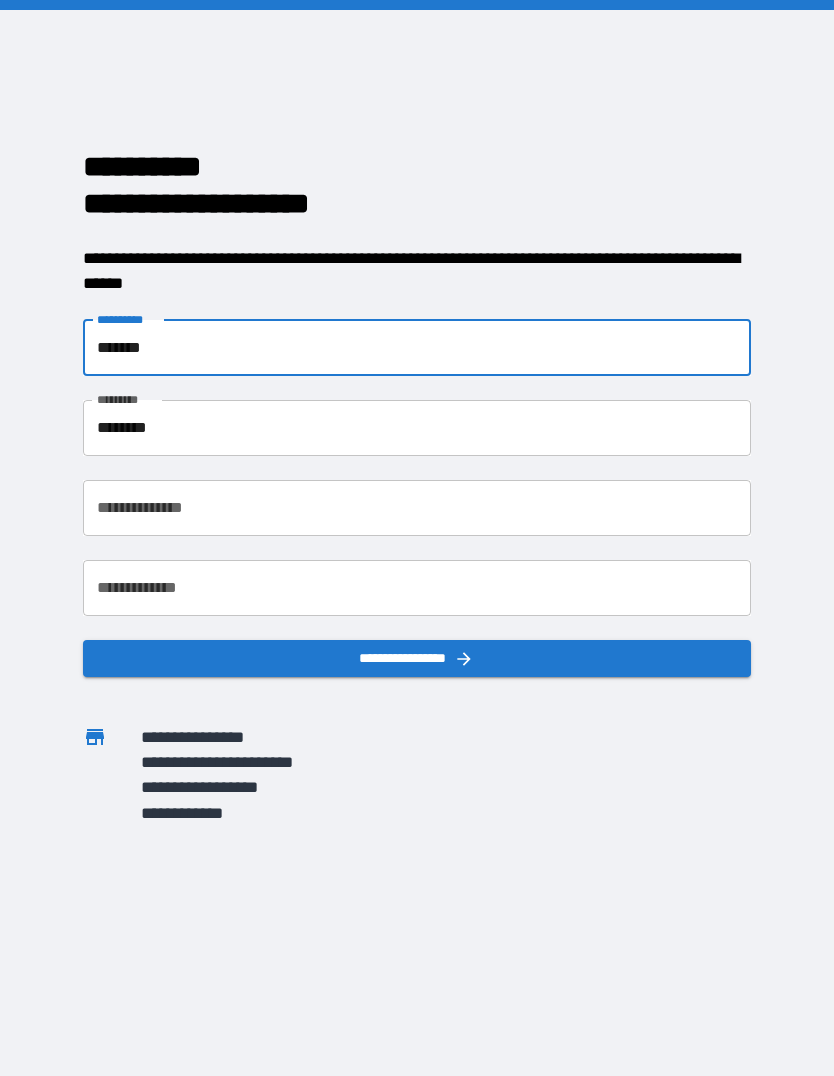 type on "******" 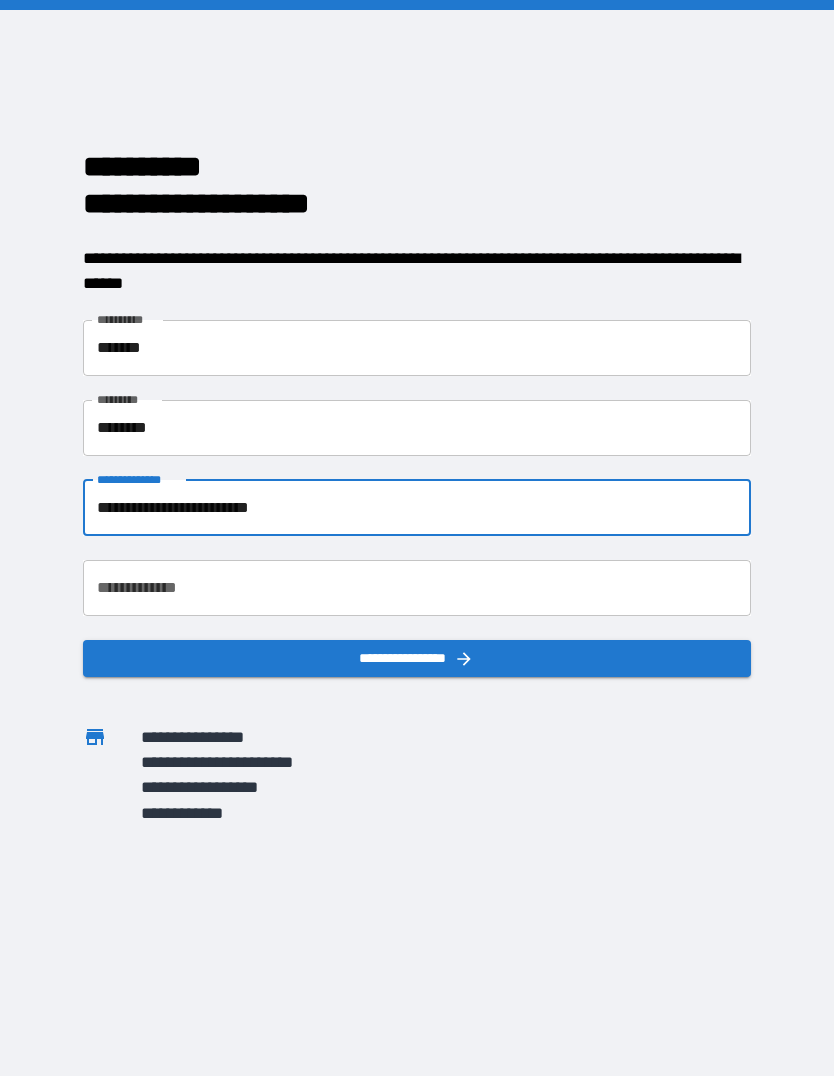 type on "**********" 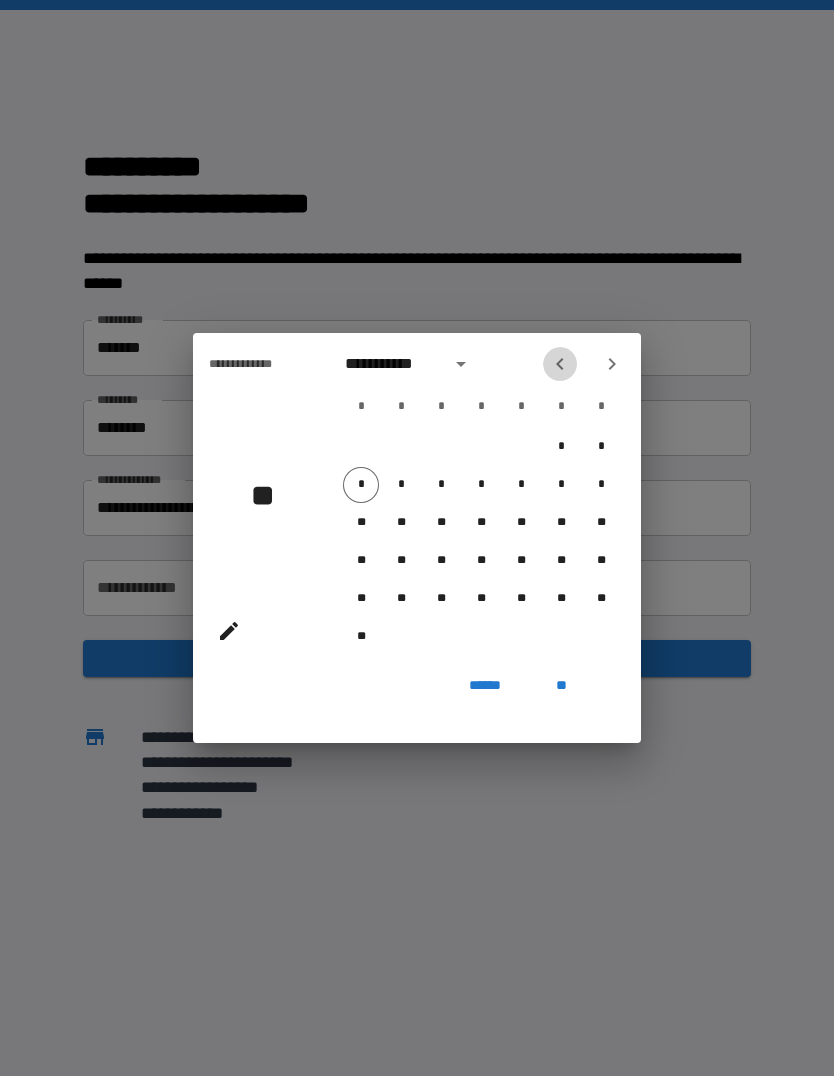 click 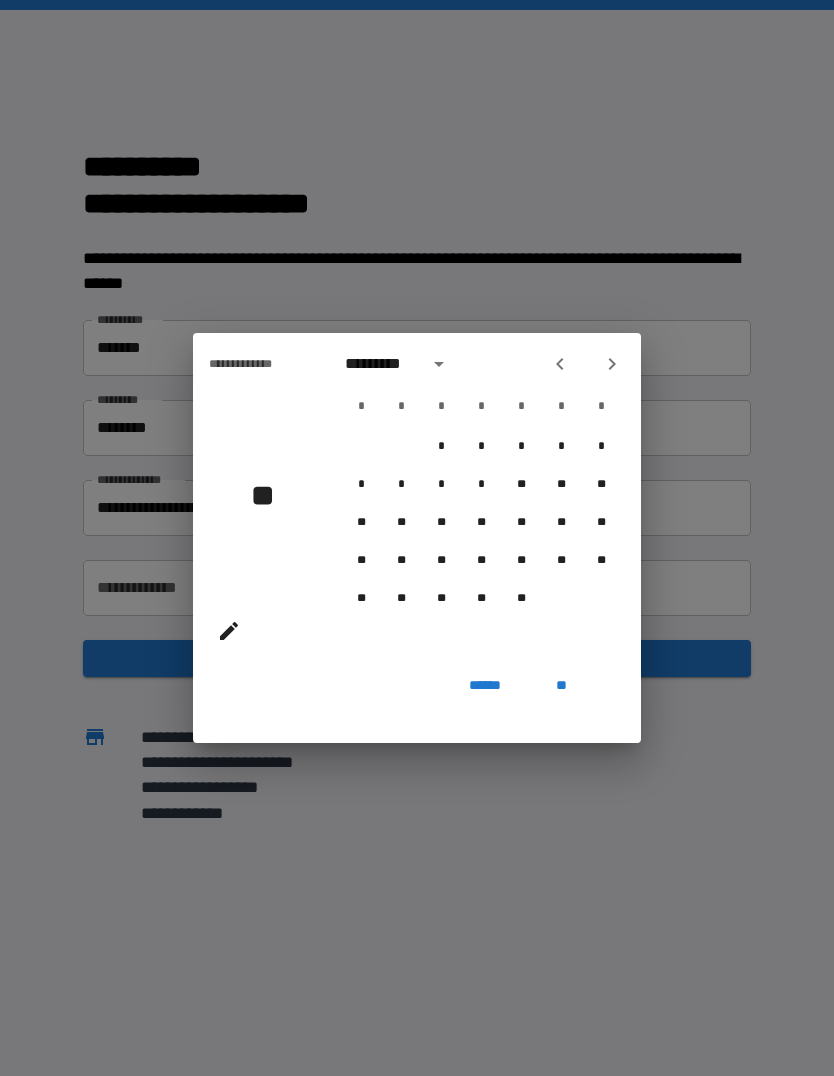 click at bounding box center [439, 364] 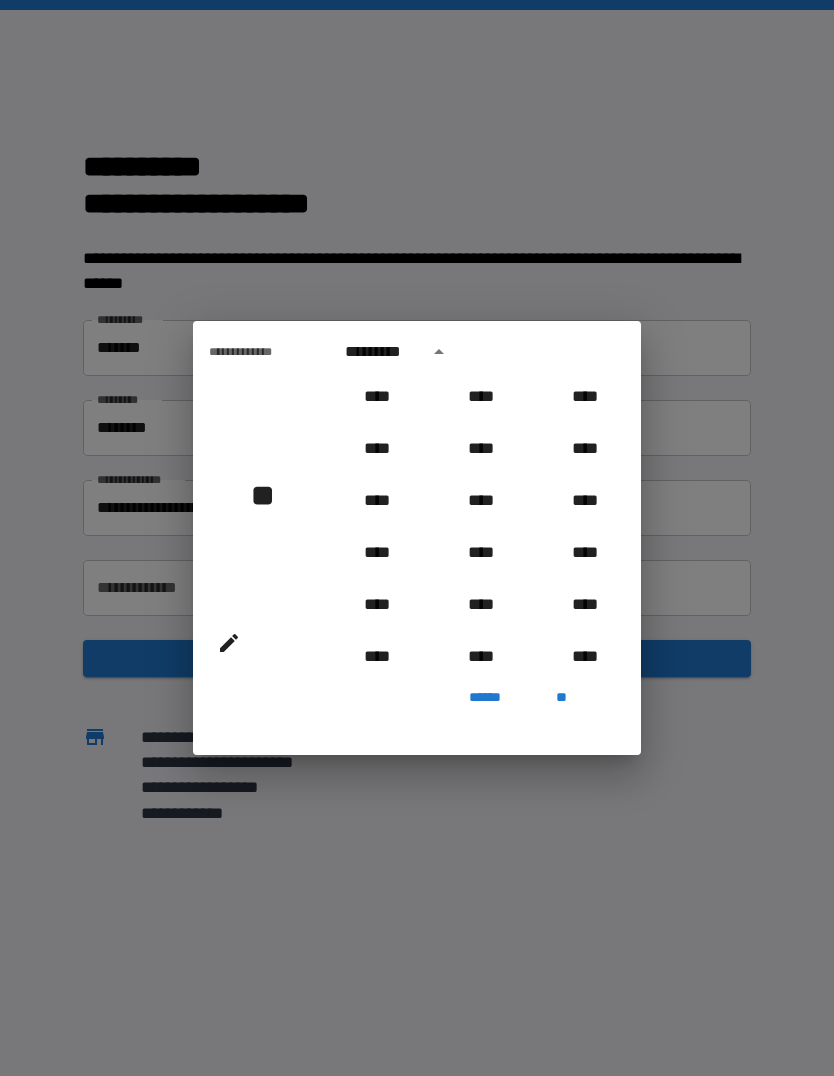 scroll, scrollTop: 1039, scrollLeft: 0, axis: vertical 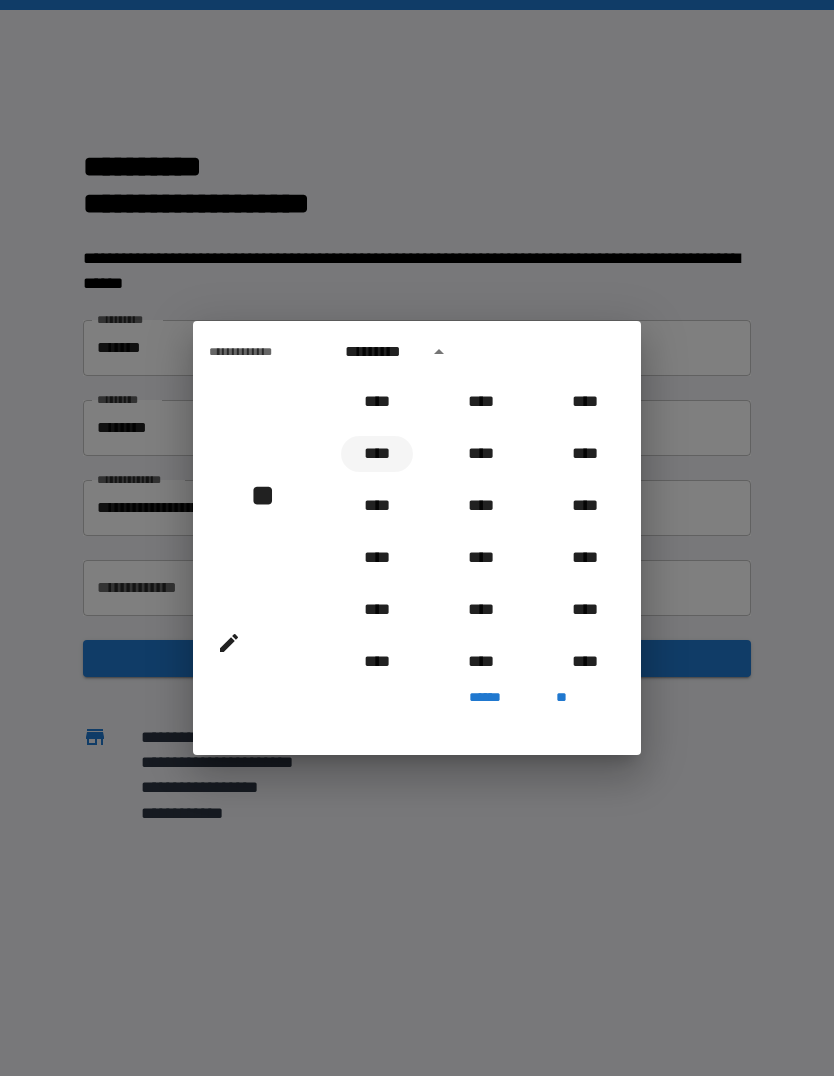 click on "****" at bounding box center [377, 454] 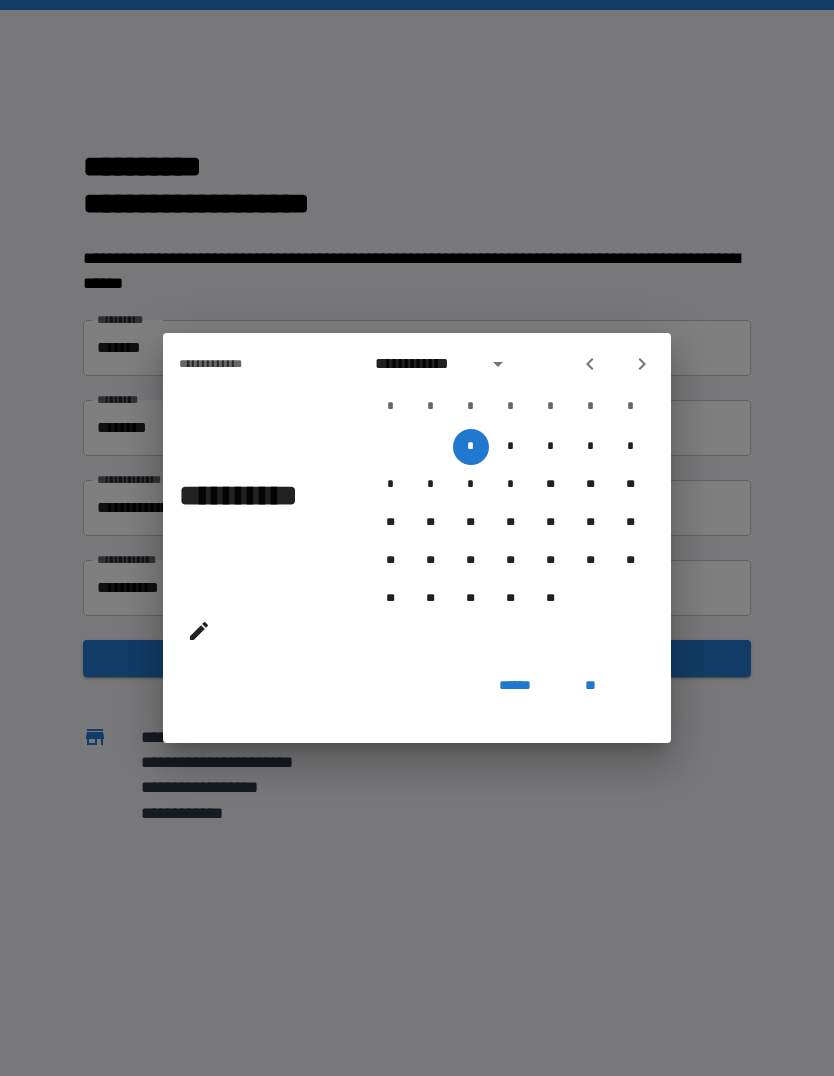 click 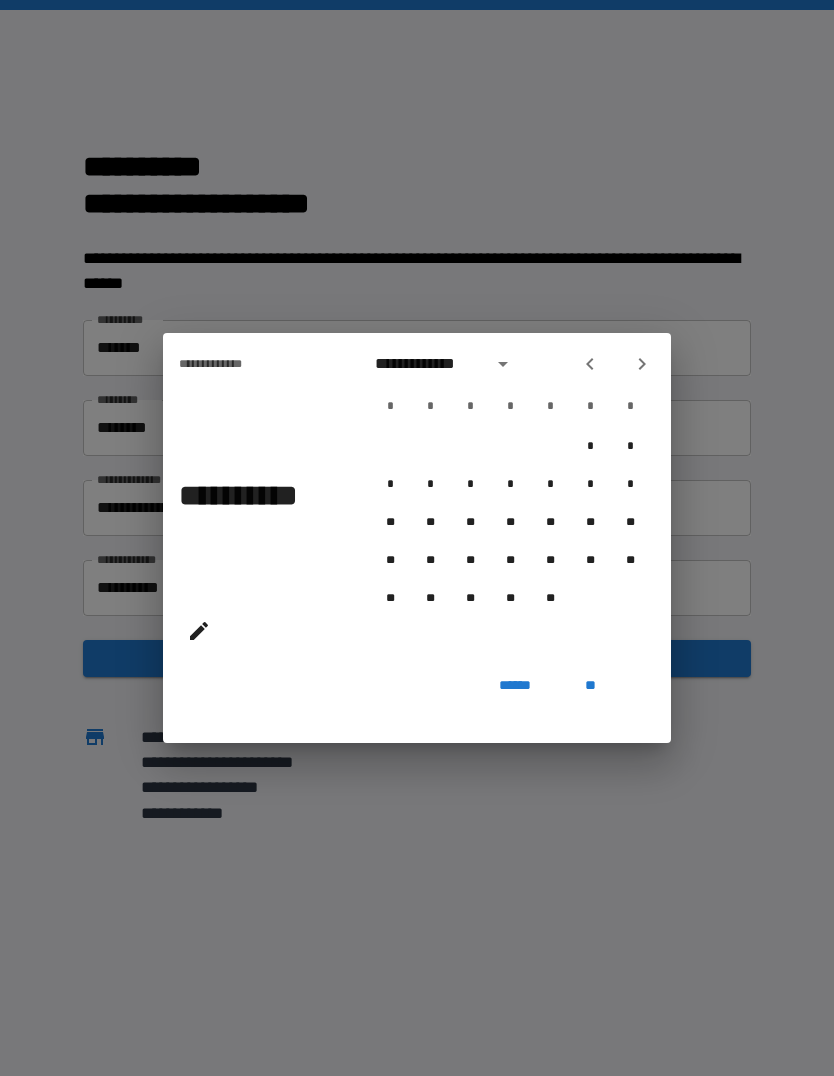 click 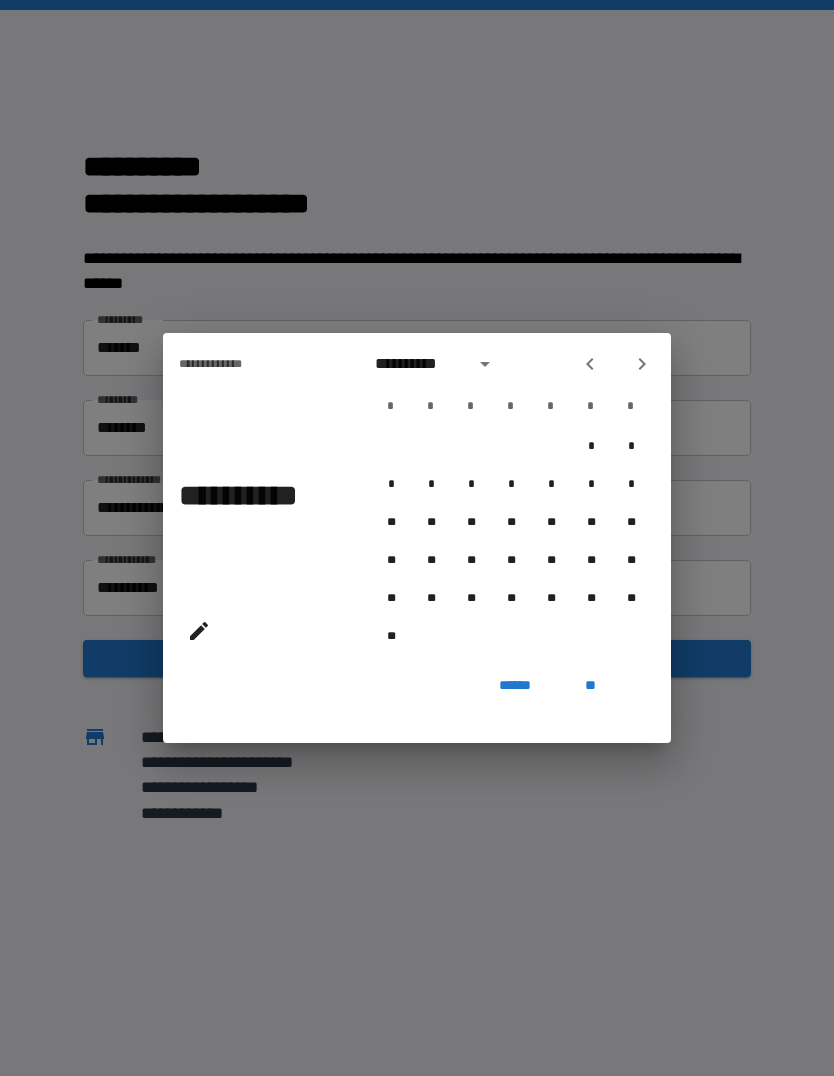 click 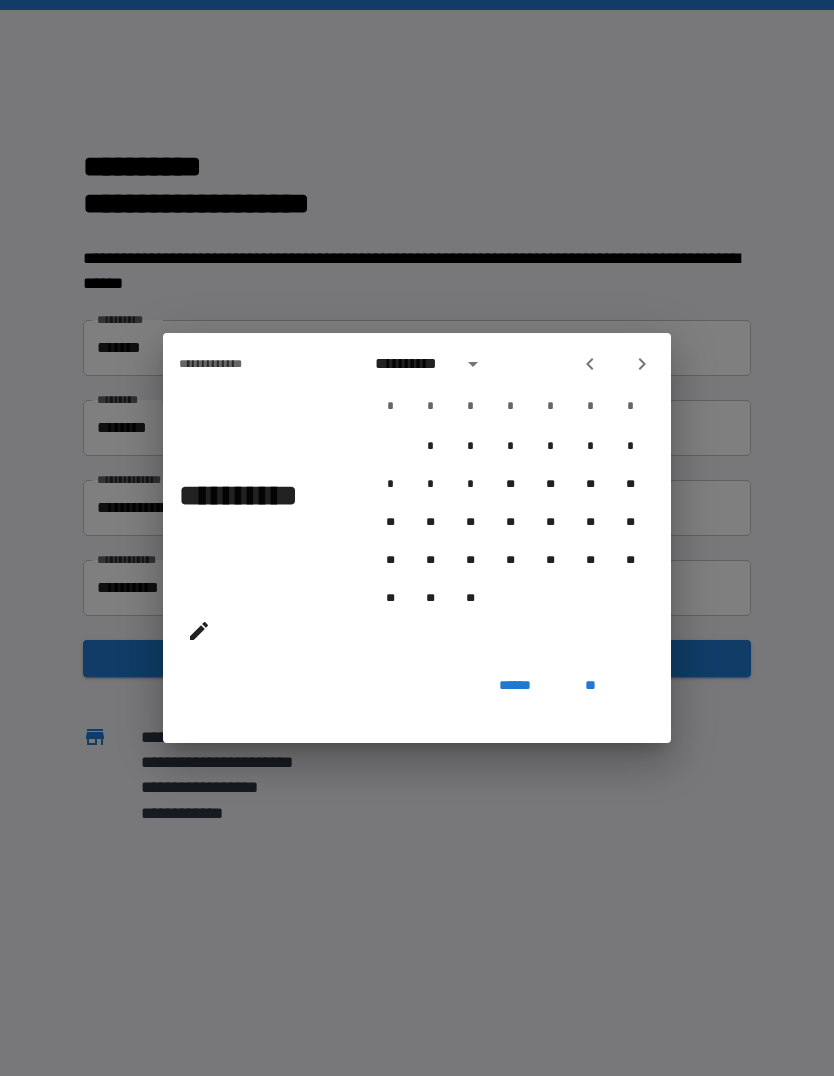 click 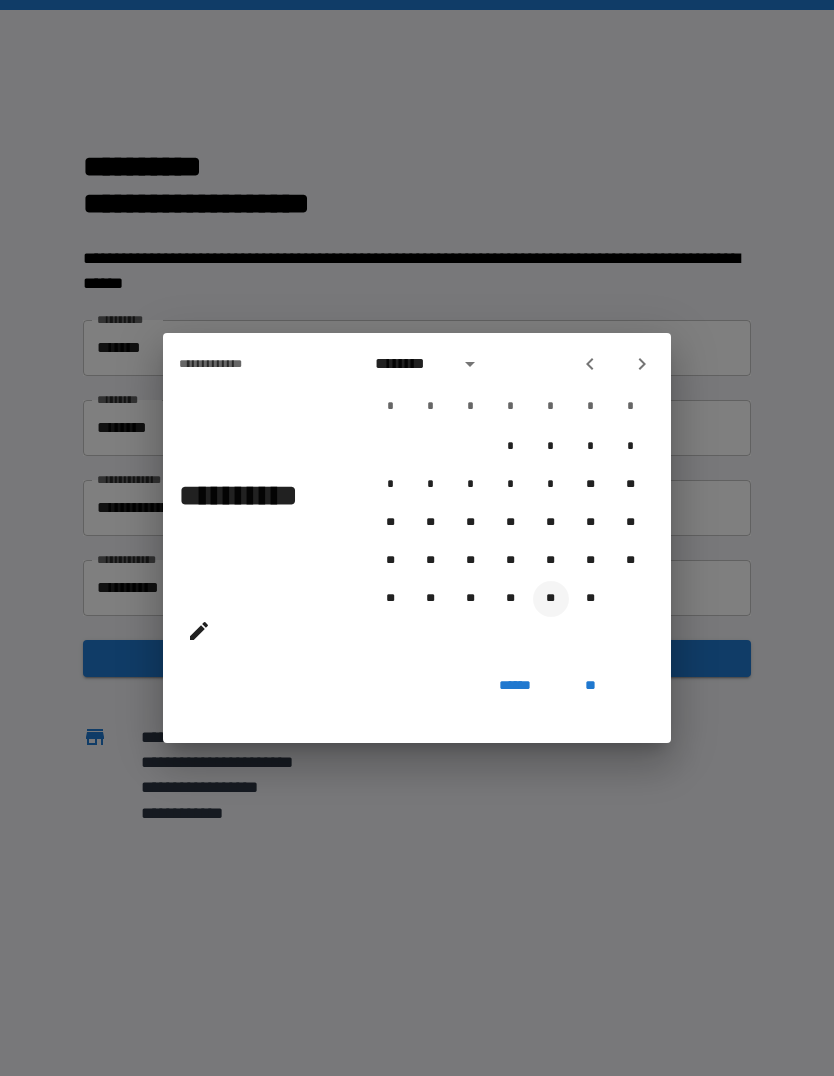 click on "**" at bounding box center [551, 599] 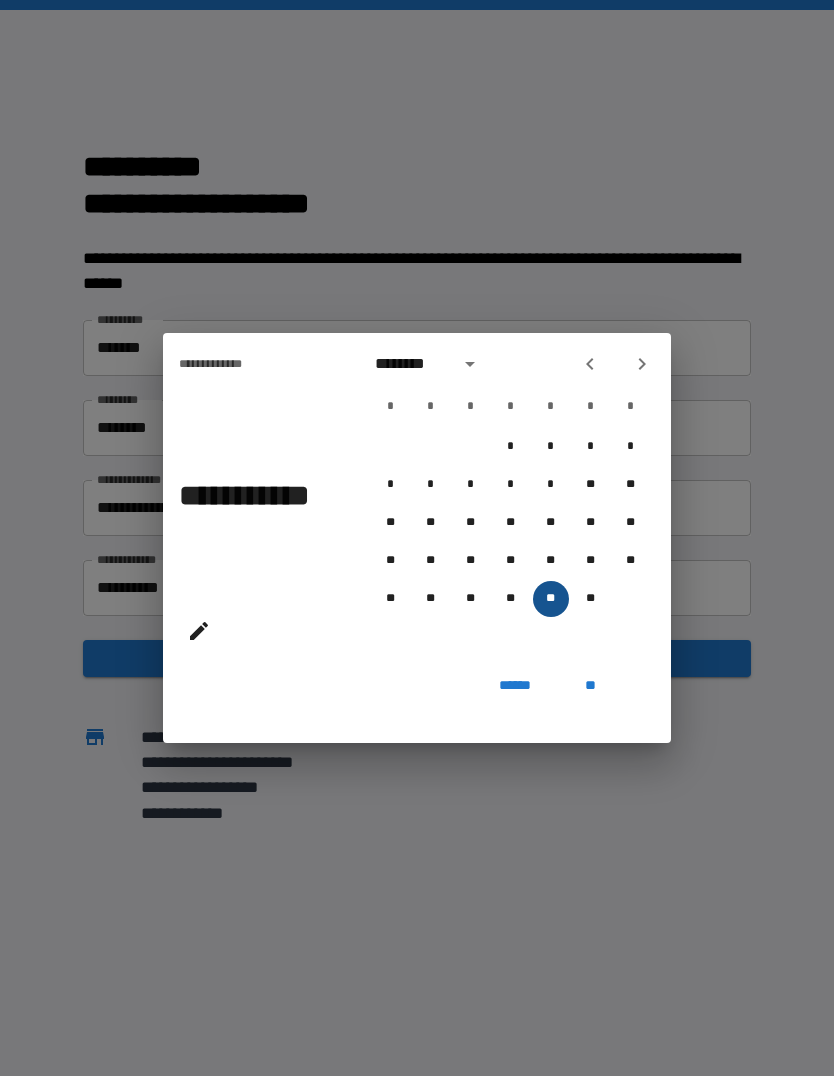 type on "**********" 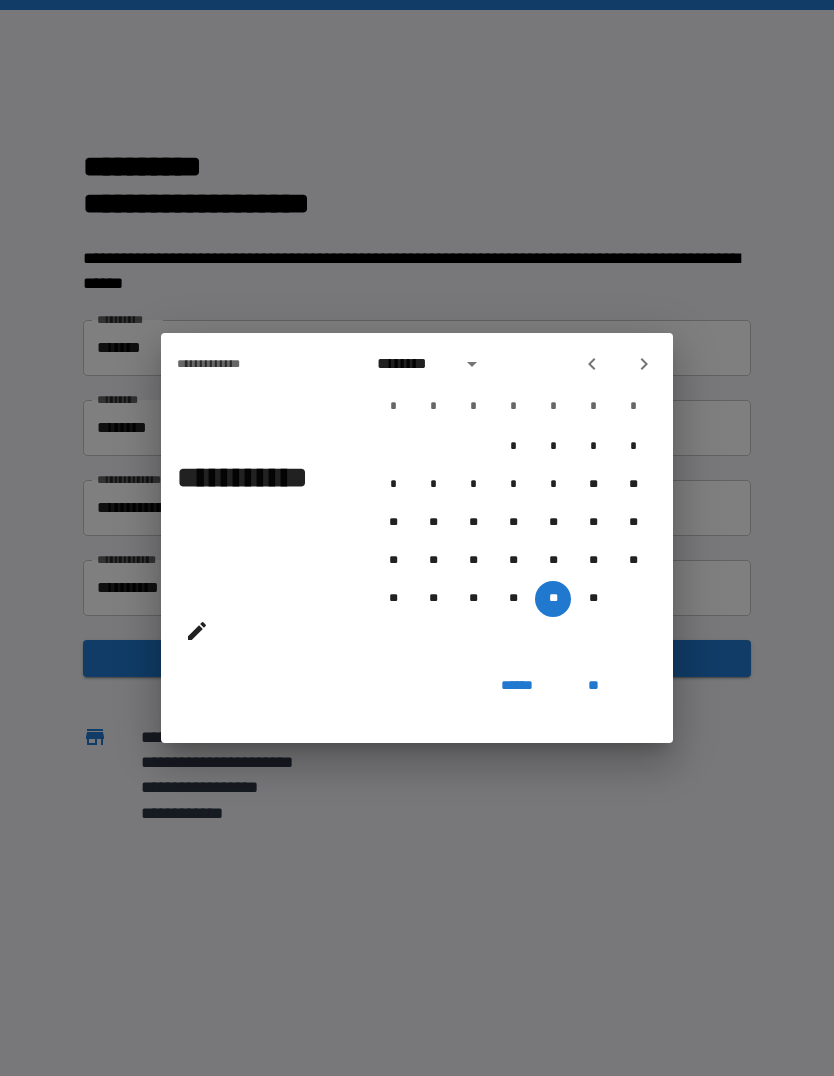 click on "**" at bounding box center (593, 685) 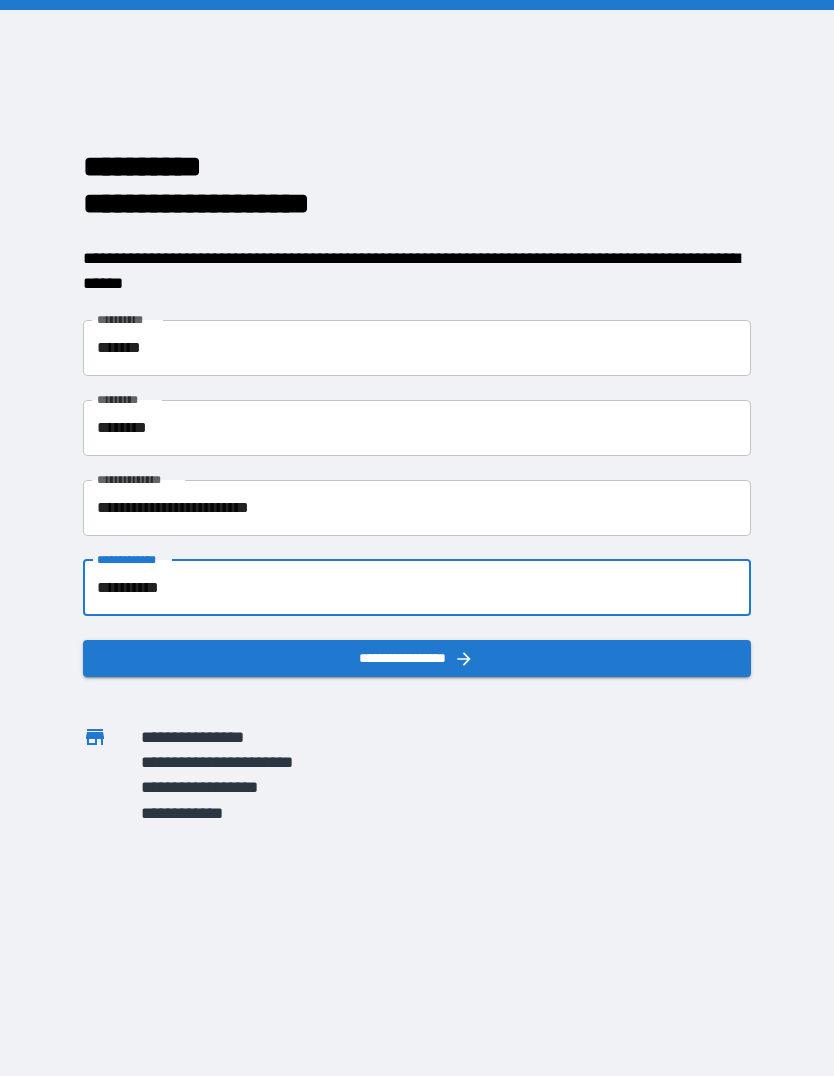 click on "**********" at bounding box center [416, 658] 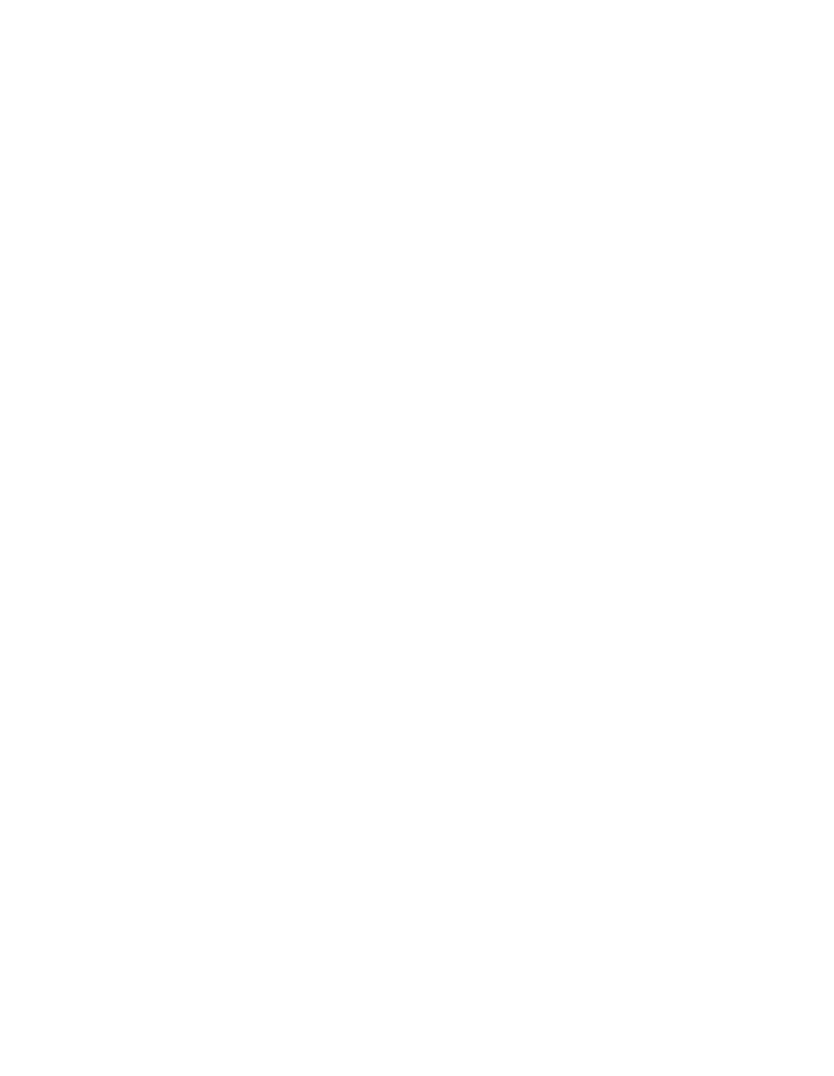 scroll, scrollTop: 0, scrollLeft: 0, axis: both 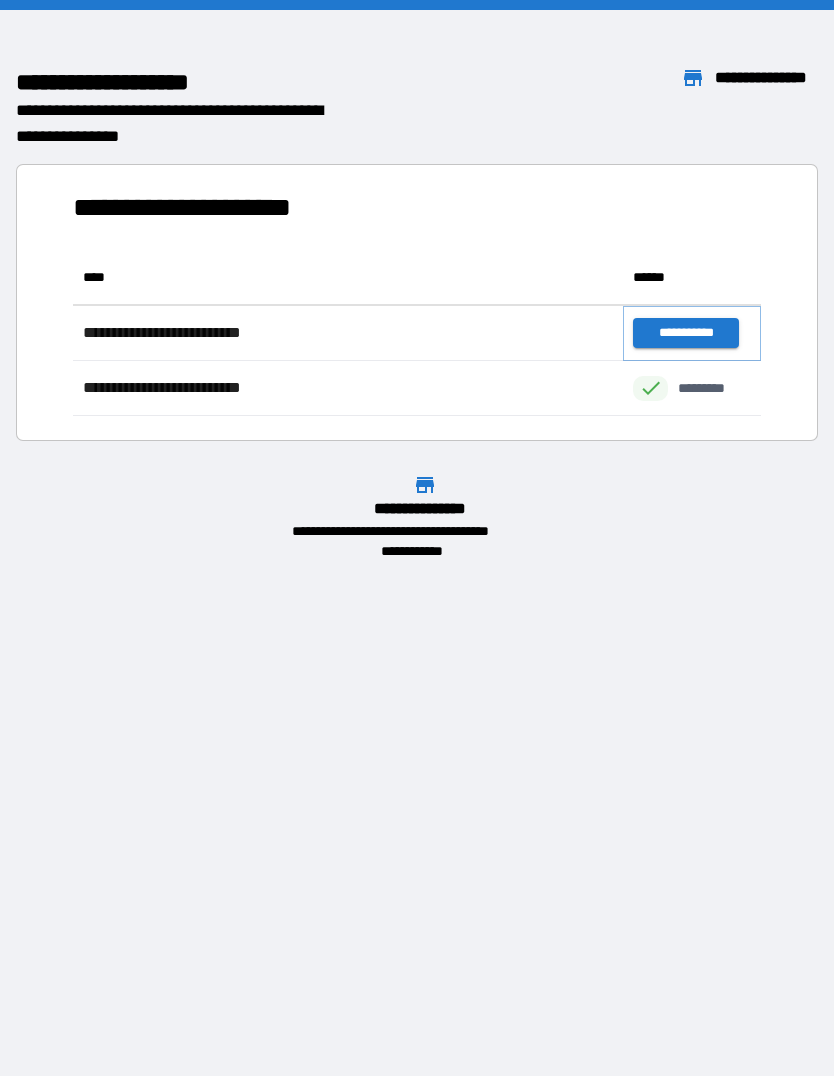 click on "**********" at bounding box center (685, 333) 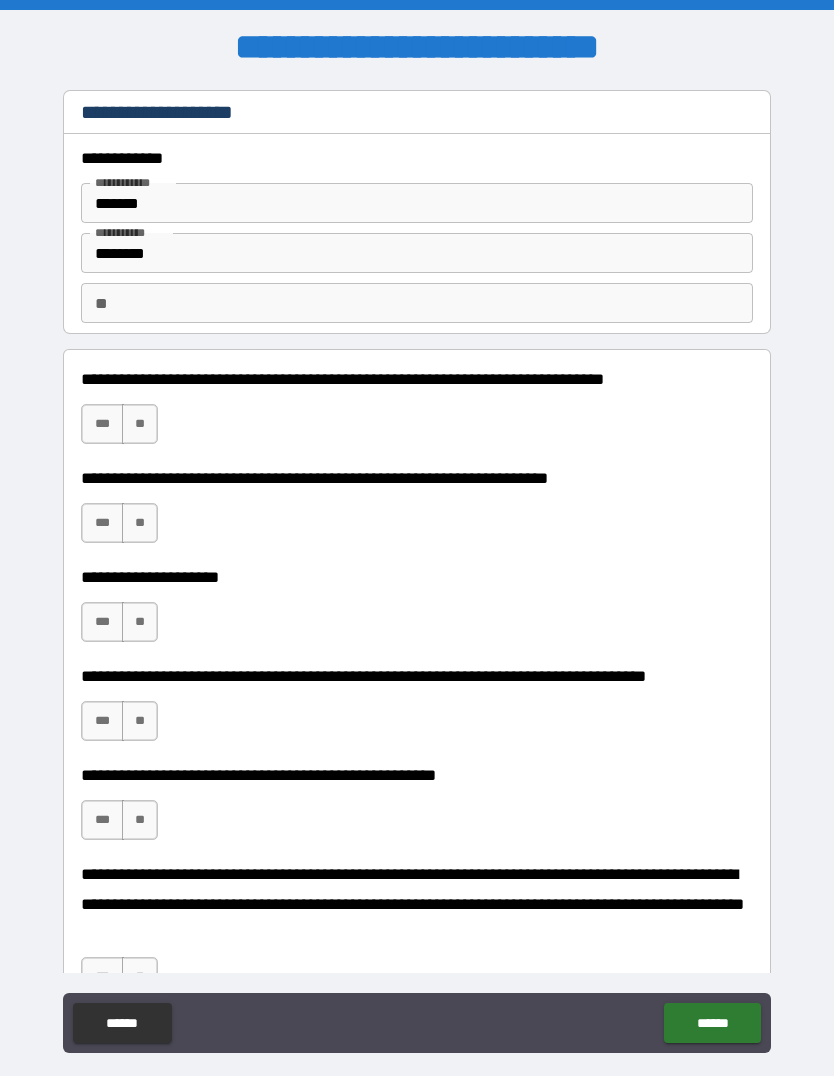 click on "**" at bounding box center [140, 424] 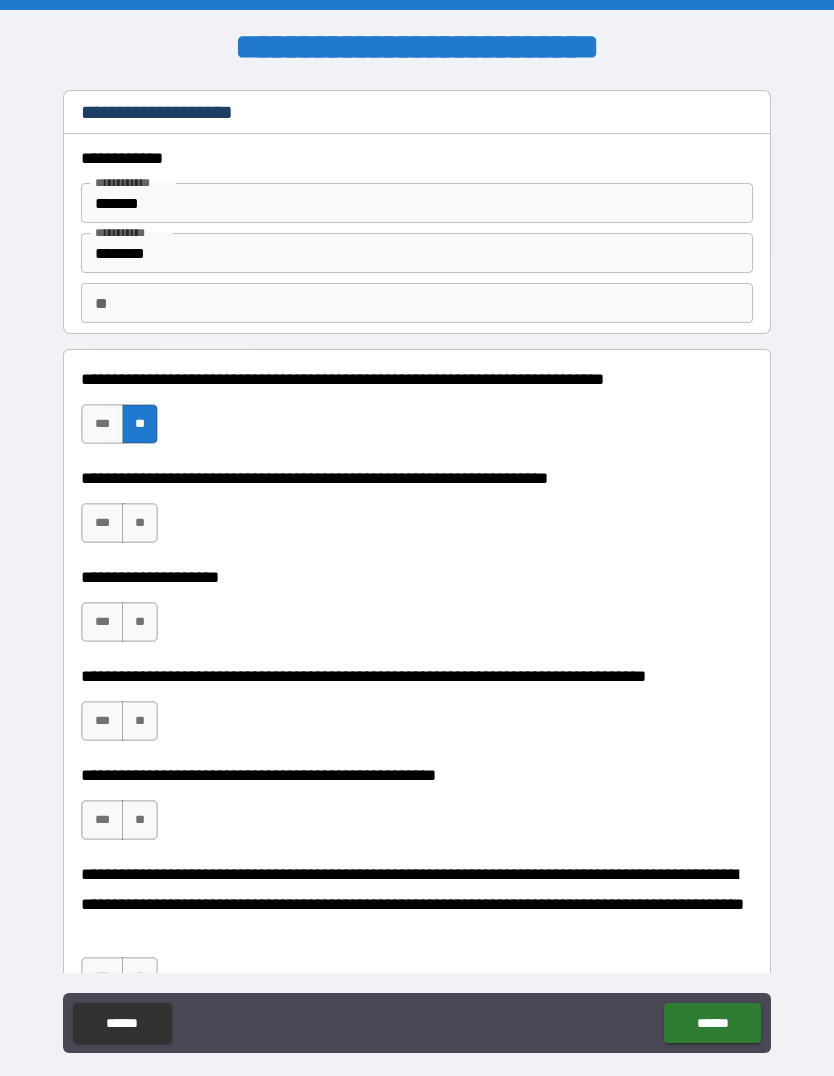 click on "**" at bounding box center (140, 523) 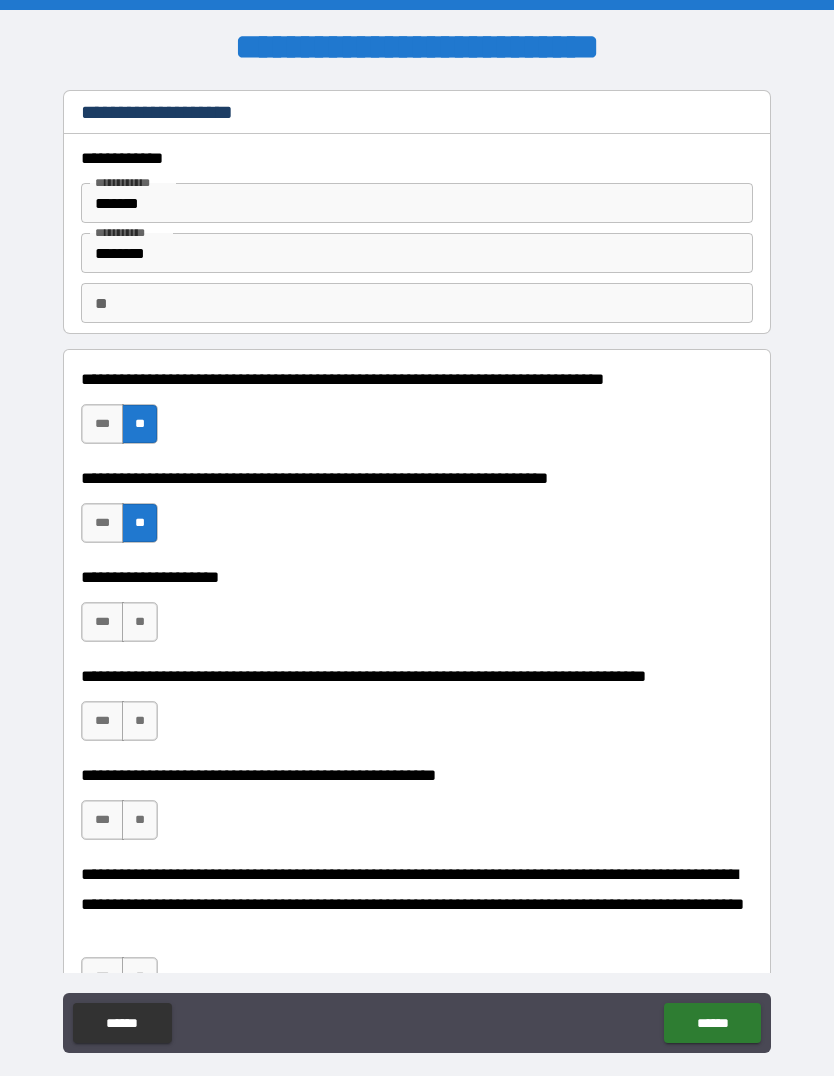 click on "**" at bounding box center (140, 622) 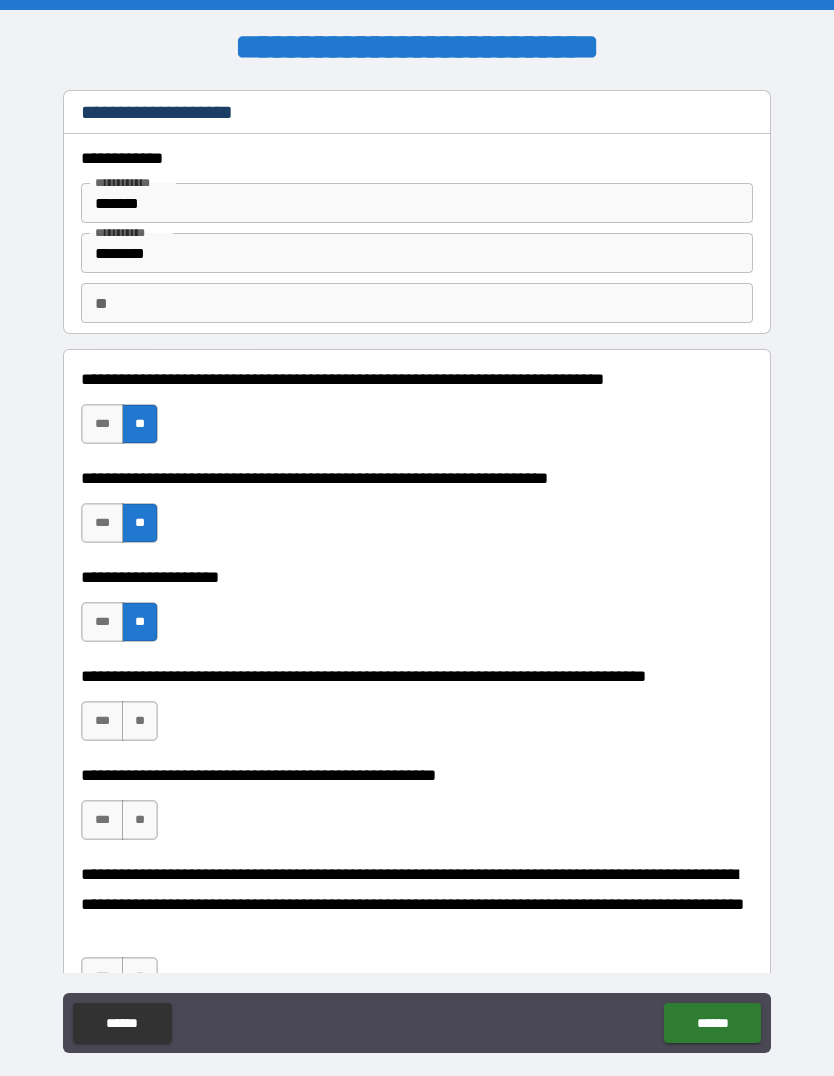 click on "**" at bounding box center (140, 721) 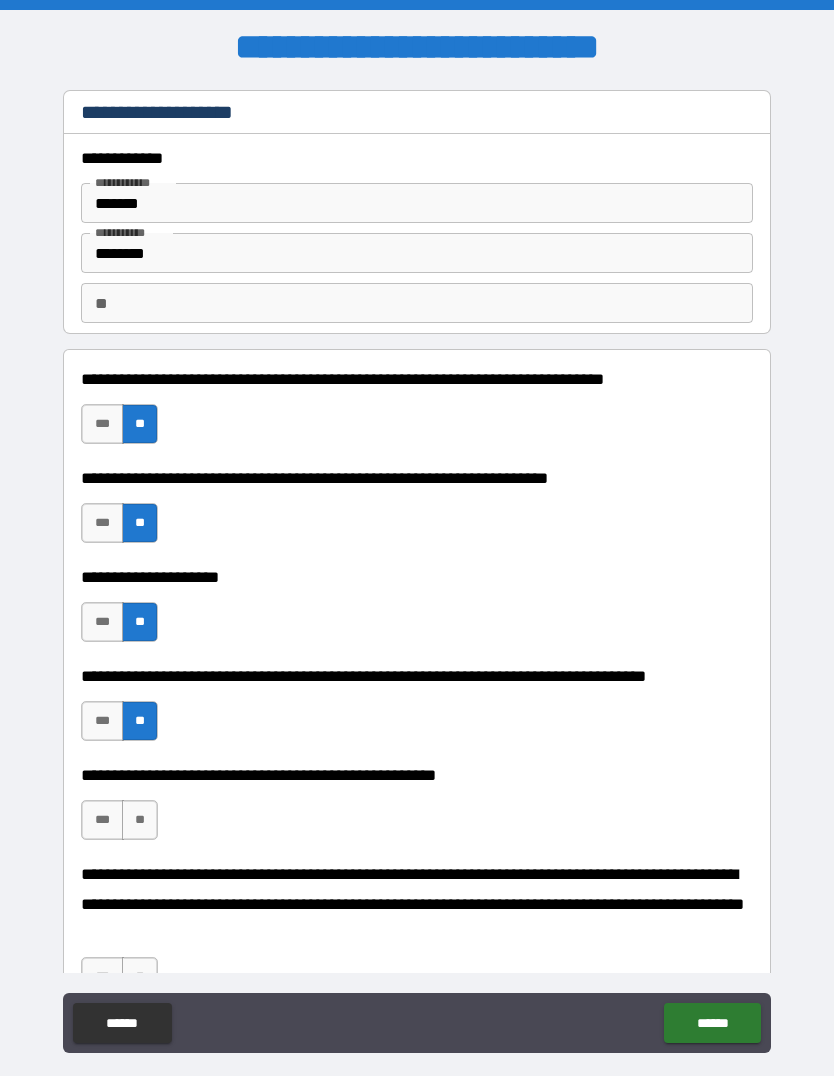 click on "**" at bounding box center [140, 820] 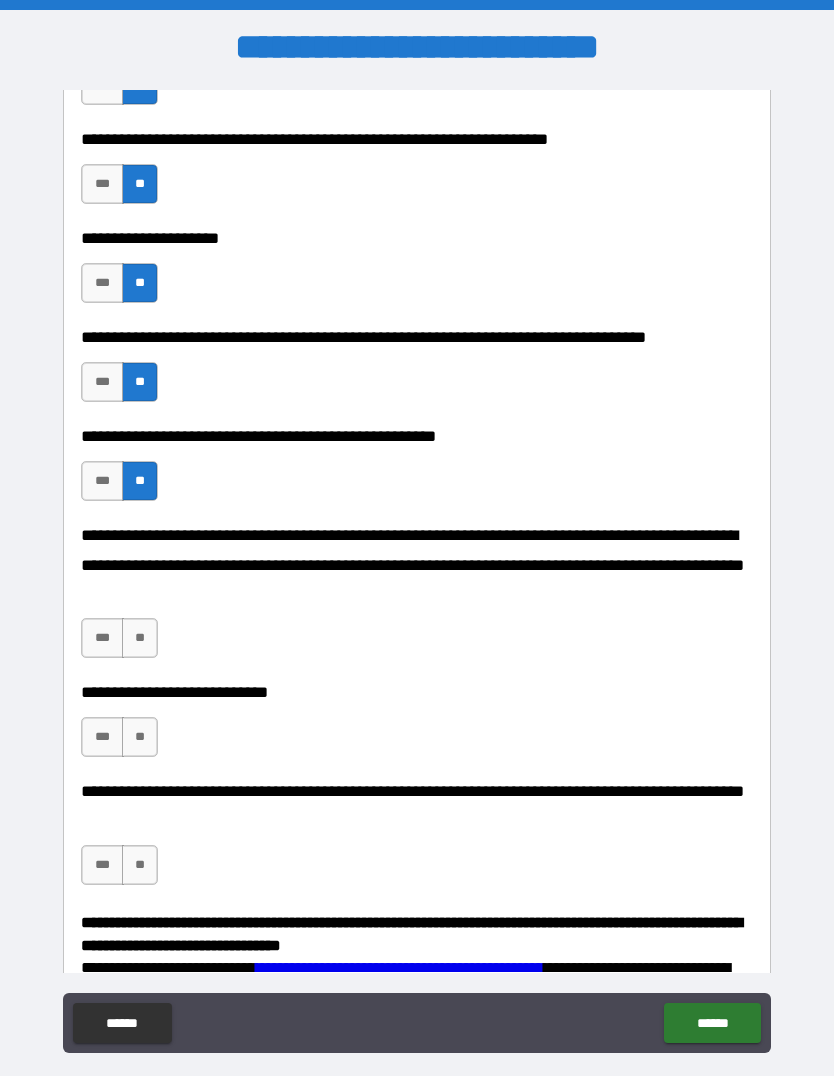 scroll, scrollTop: 336, scrollLeft: 0, axis: vertical 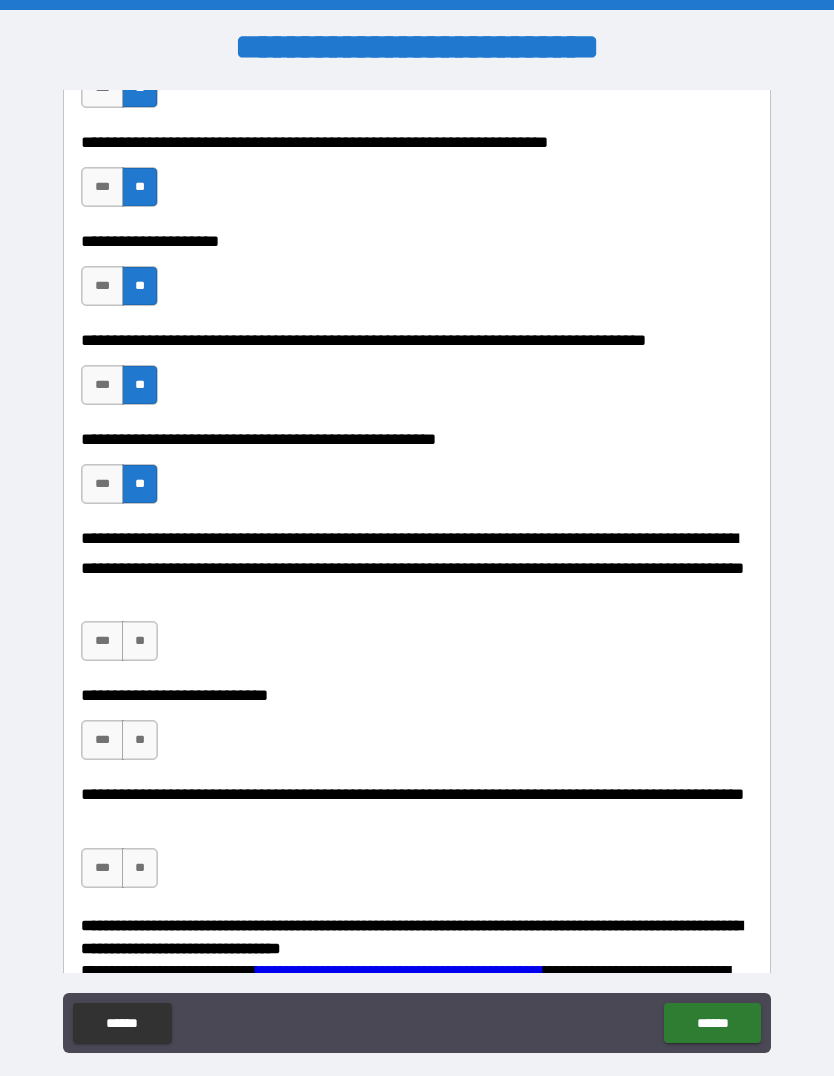 click on "**" at bounding box center [140, 641] 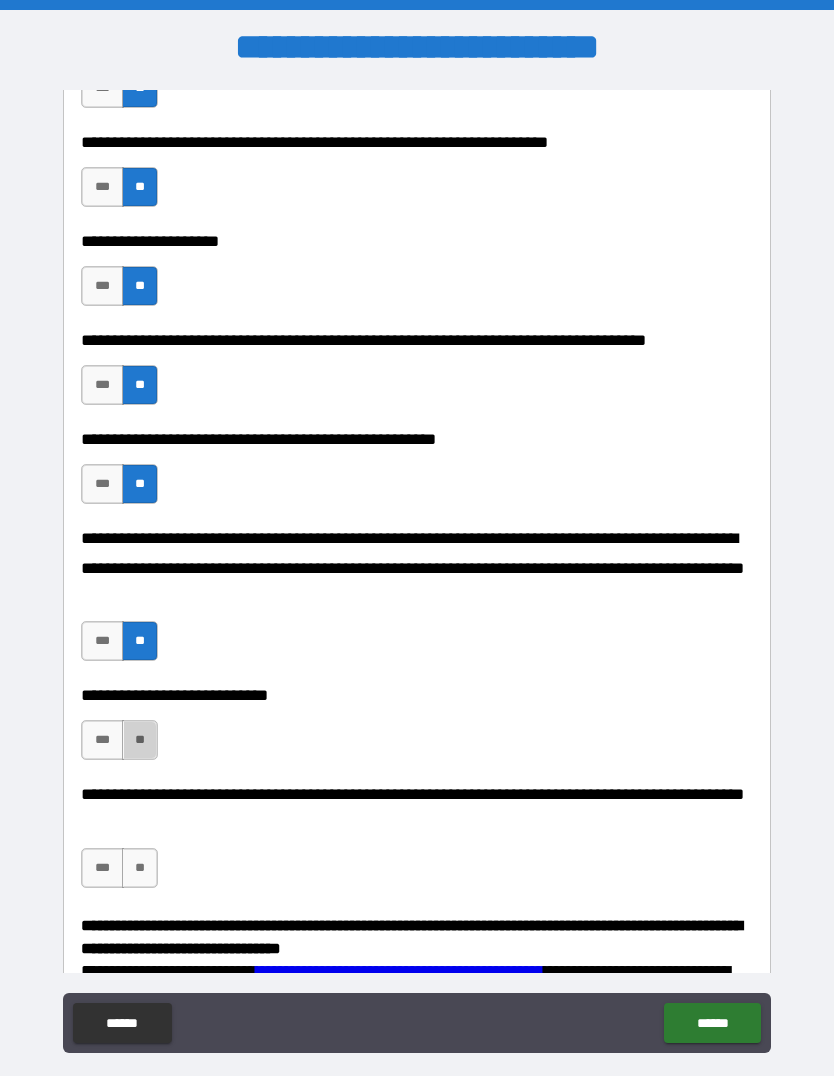 click on "**" at bounding box center (140, 740) 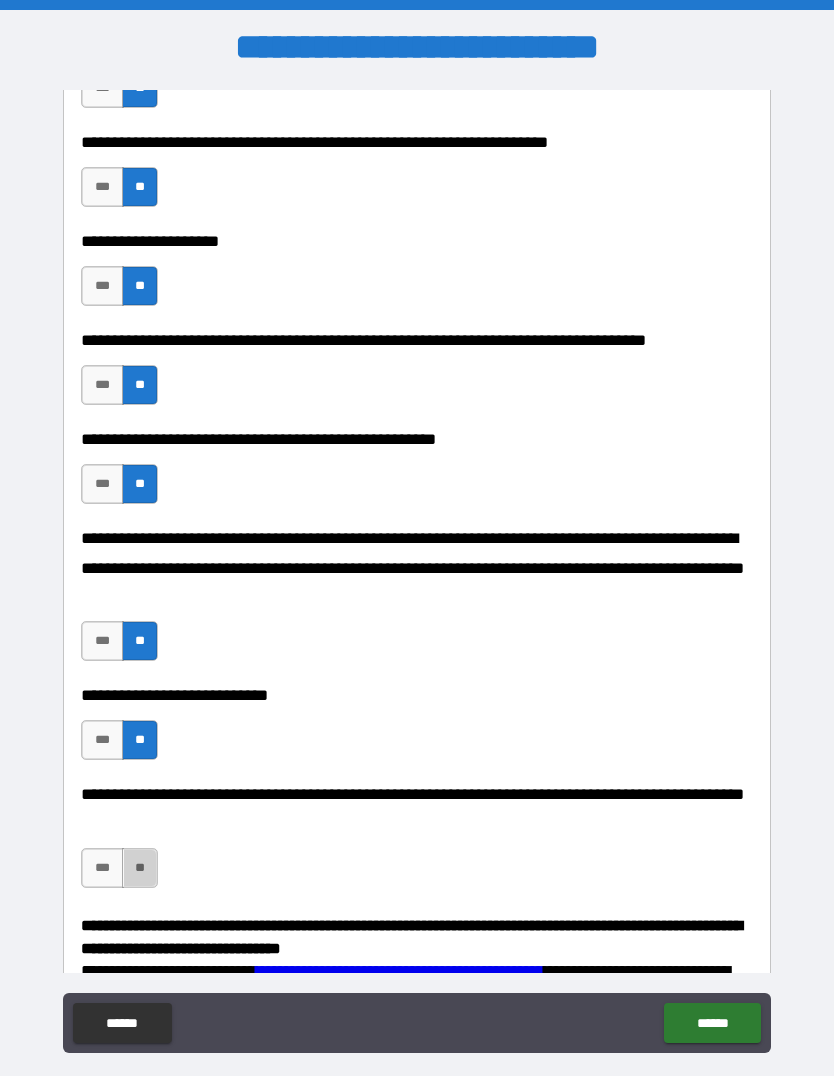 click on "**" at bounding box center [140, 868] 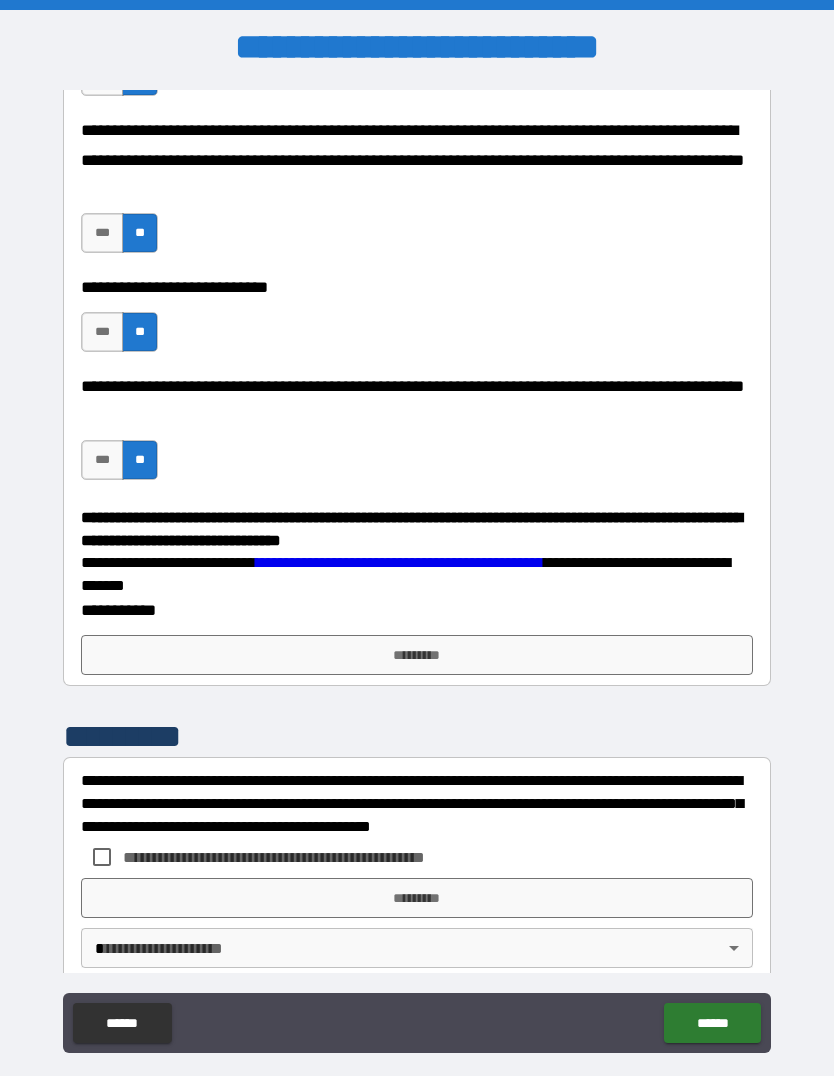scroll, scrollTop: 745, scrollLeft: 0, axis: vertical 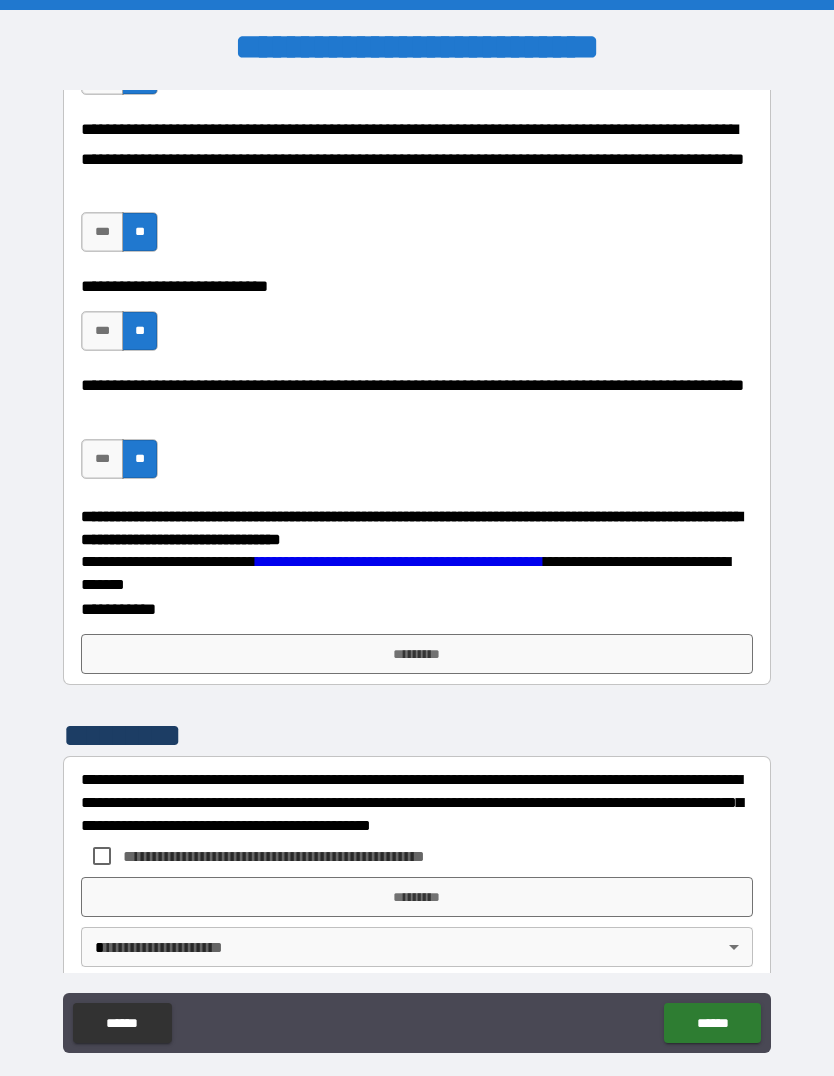 click on "*********" at bounding box center [417, 654] 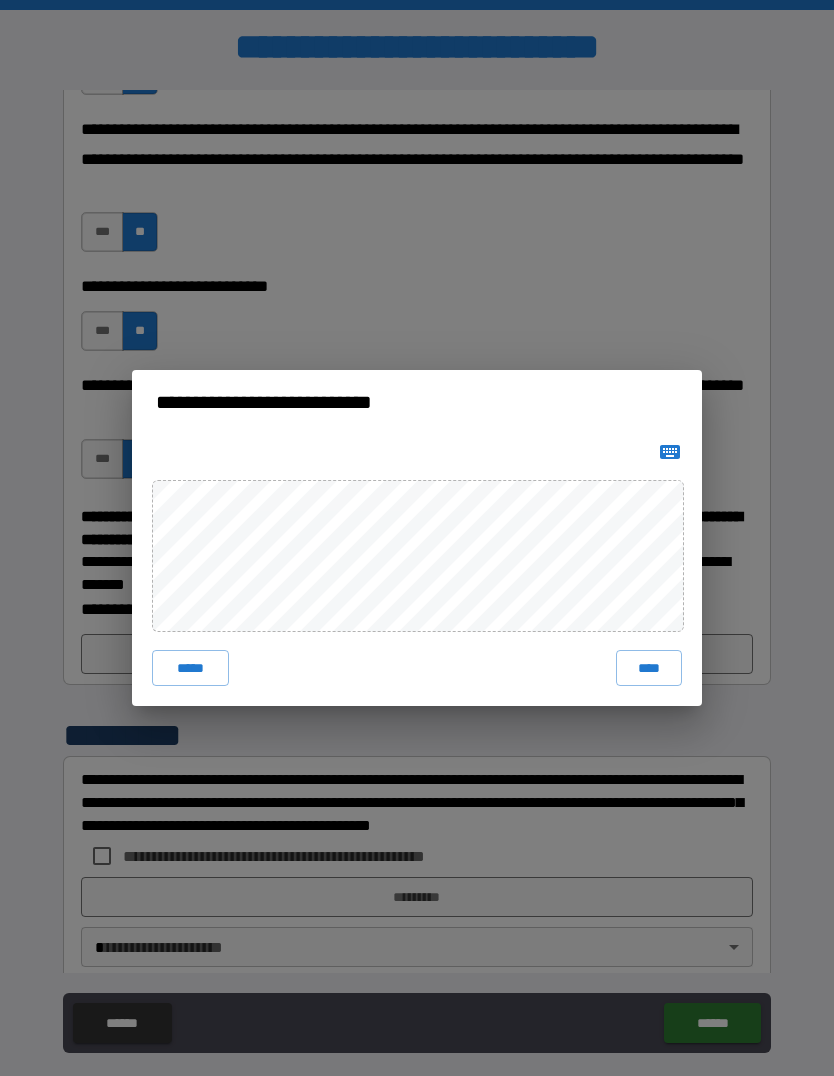 click on "****" at bounding box center (649, 668) 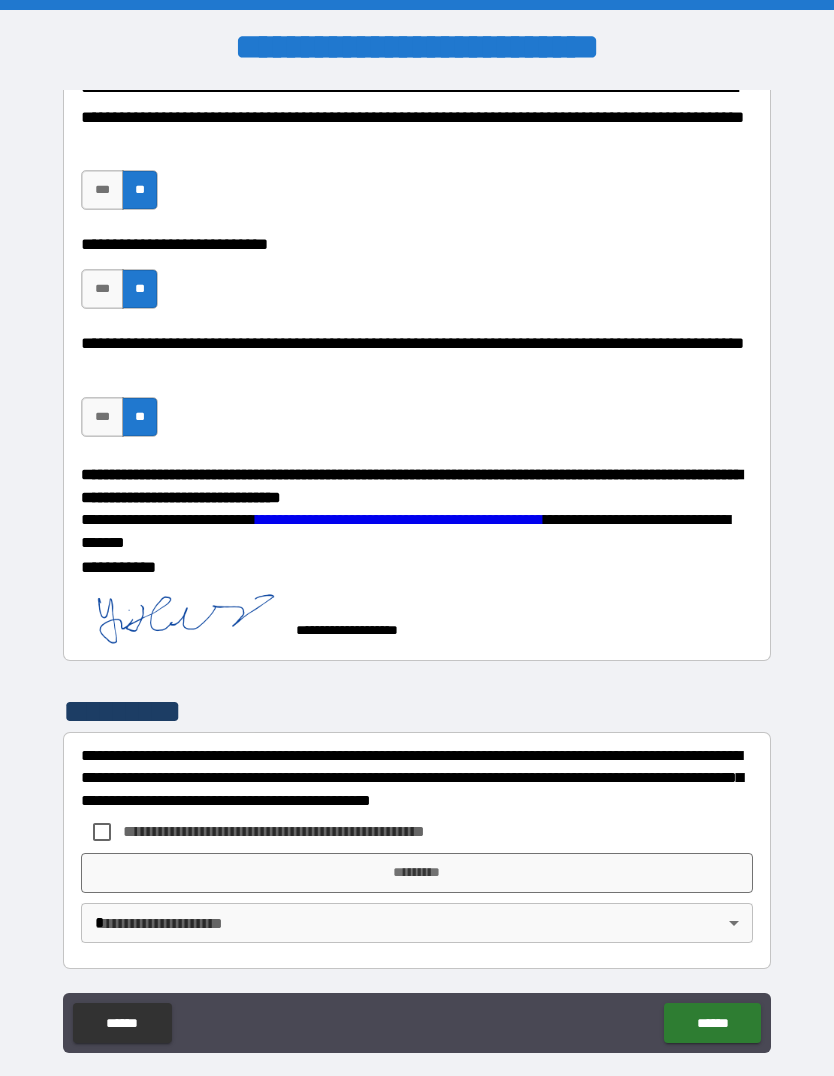scroll, scrollTop: 786, scrollLeft: 0, axis: vertical 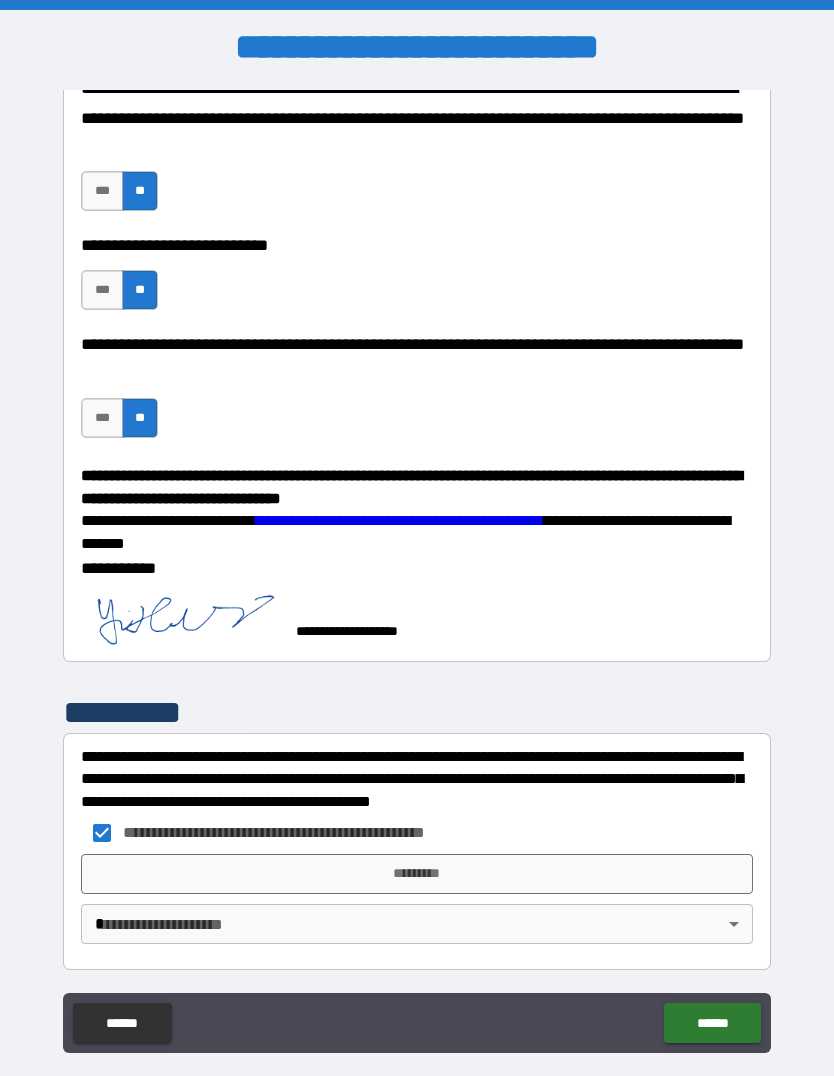 click on "*********" at bounding box center [417, 874] 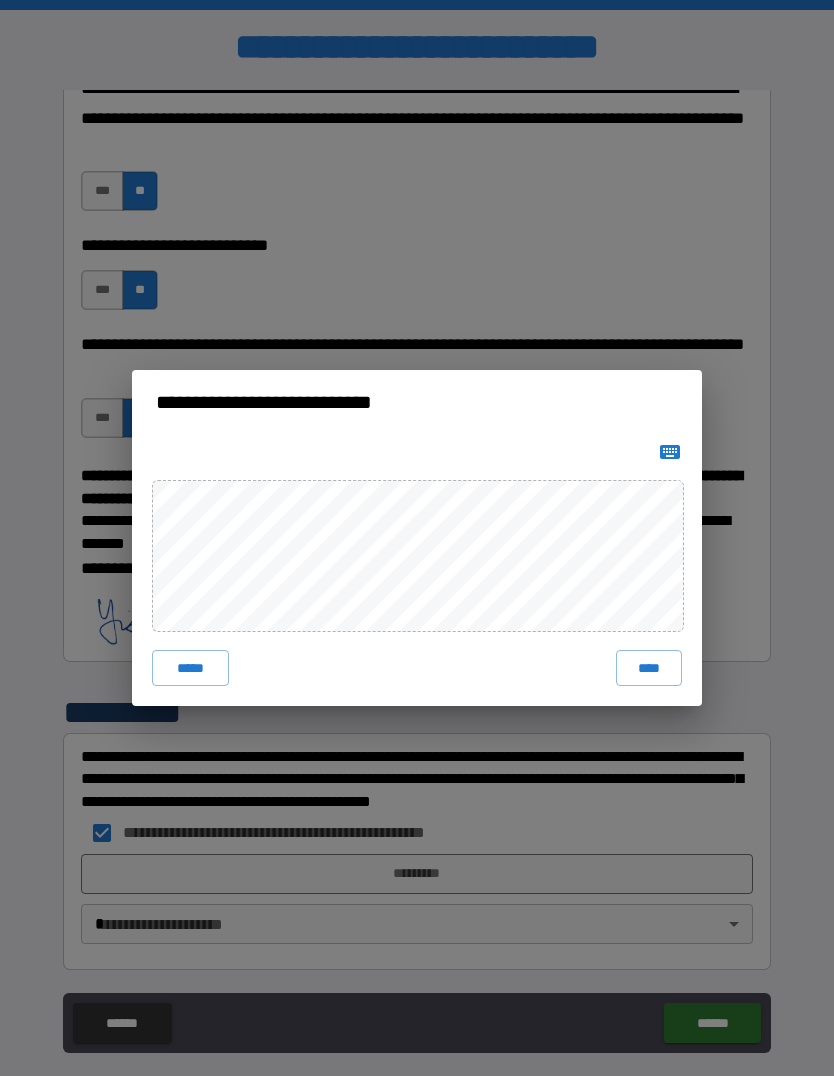 click on "****" at bounding box center (649, 668) 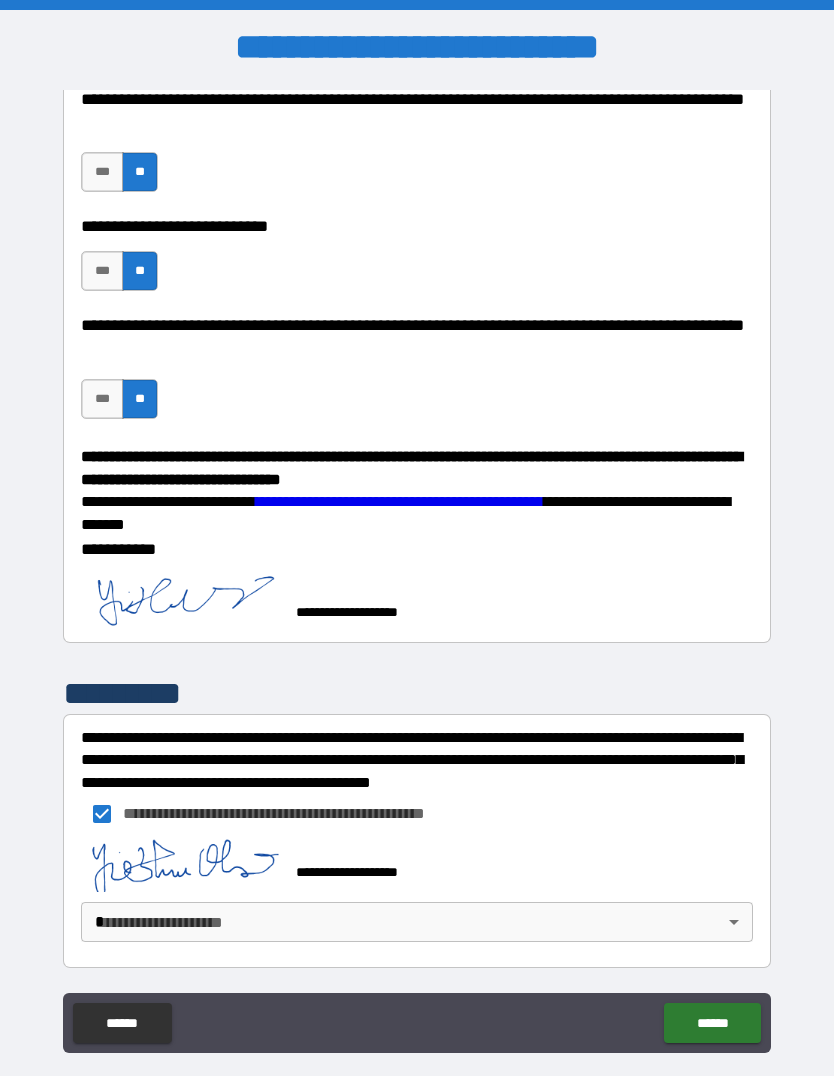scroll, scrollTop: 803, scrollLeft: 0, axis: vertical 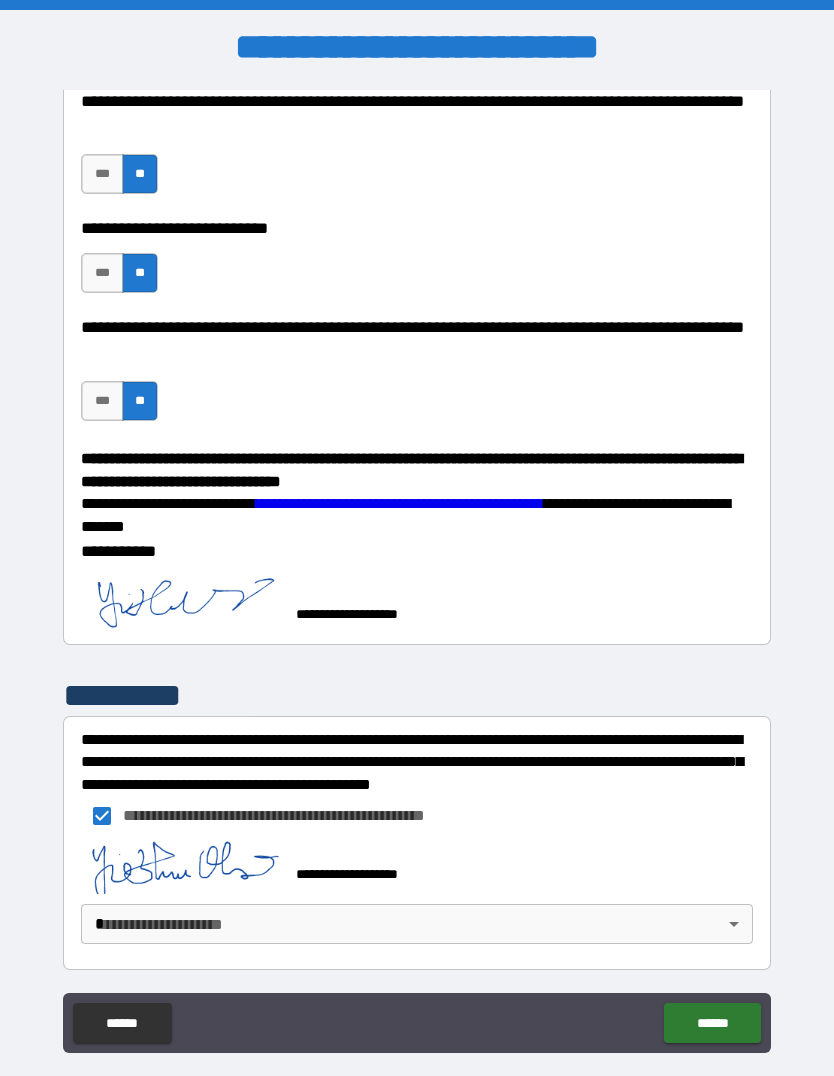 click on "**********" at bounding box center [417, 572] 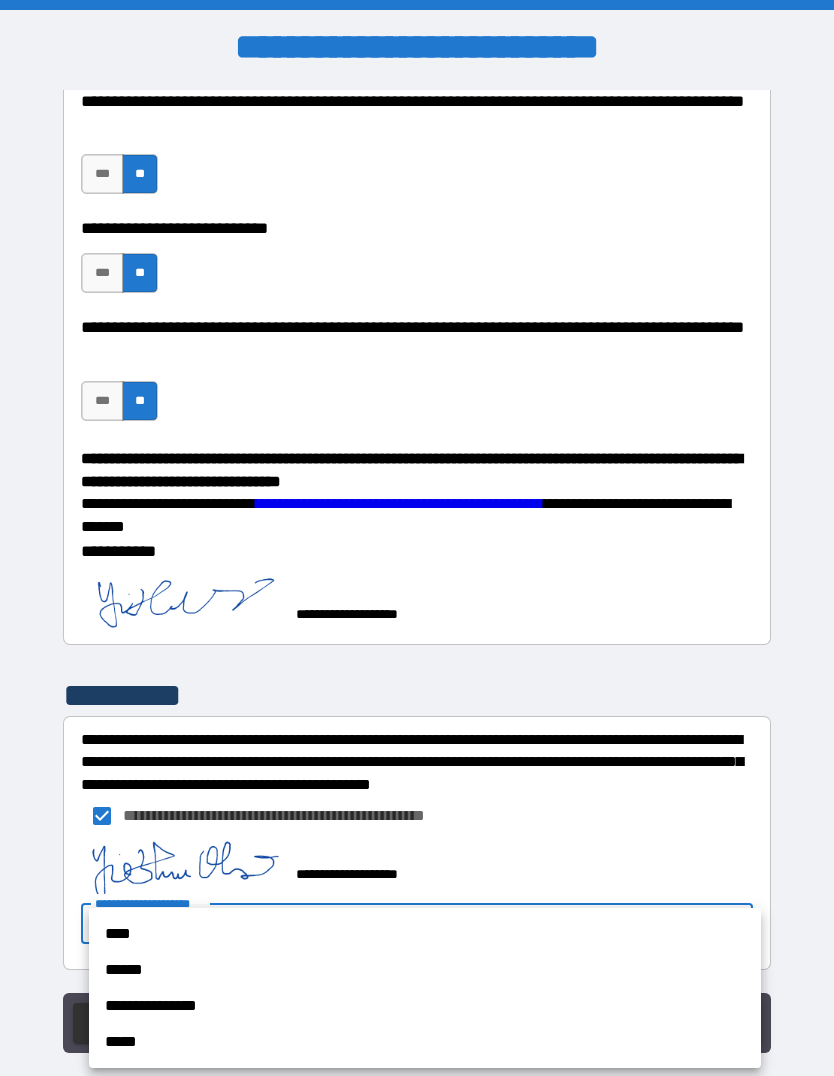 click on "****" at bounding box center (425, 934) 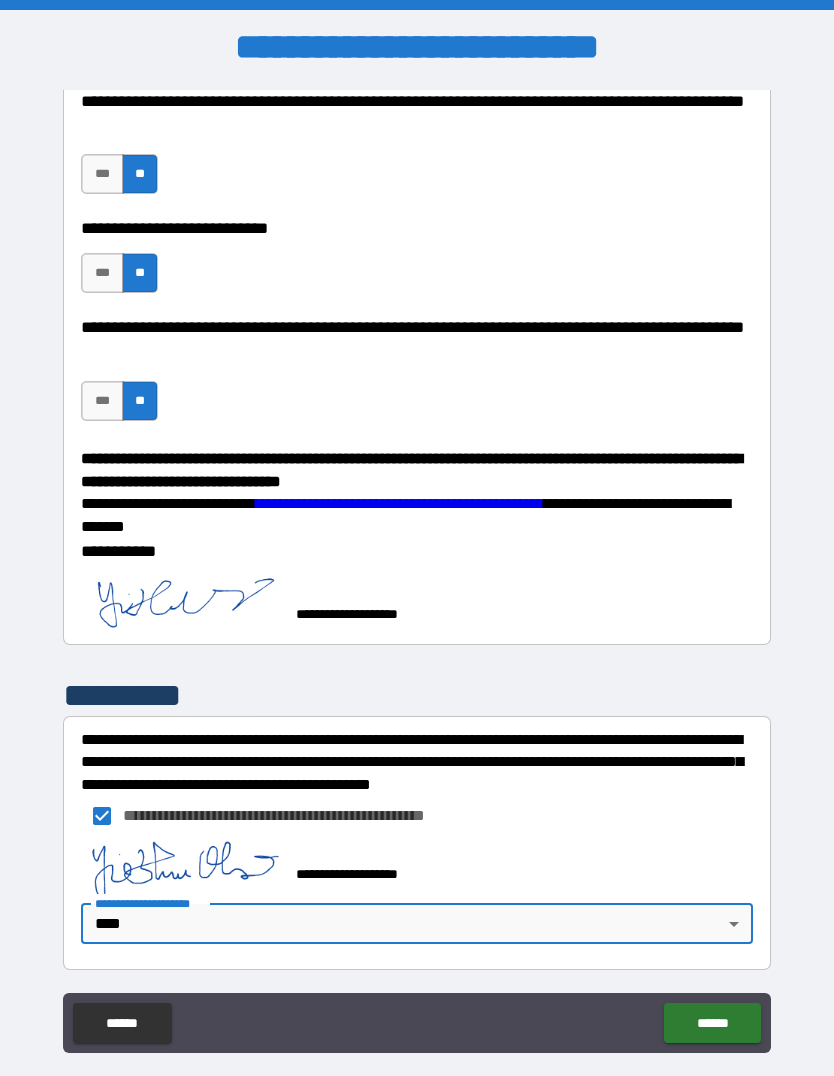 click on "******" at bounding box center (712, 1023) 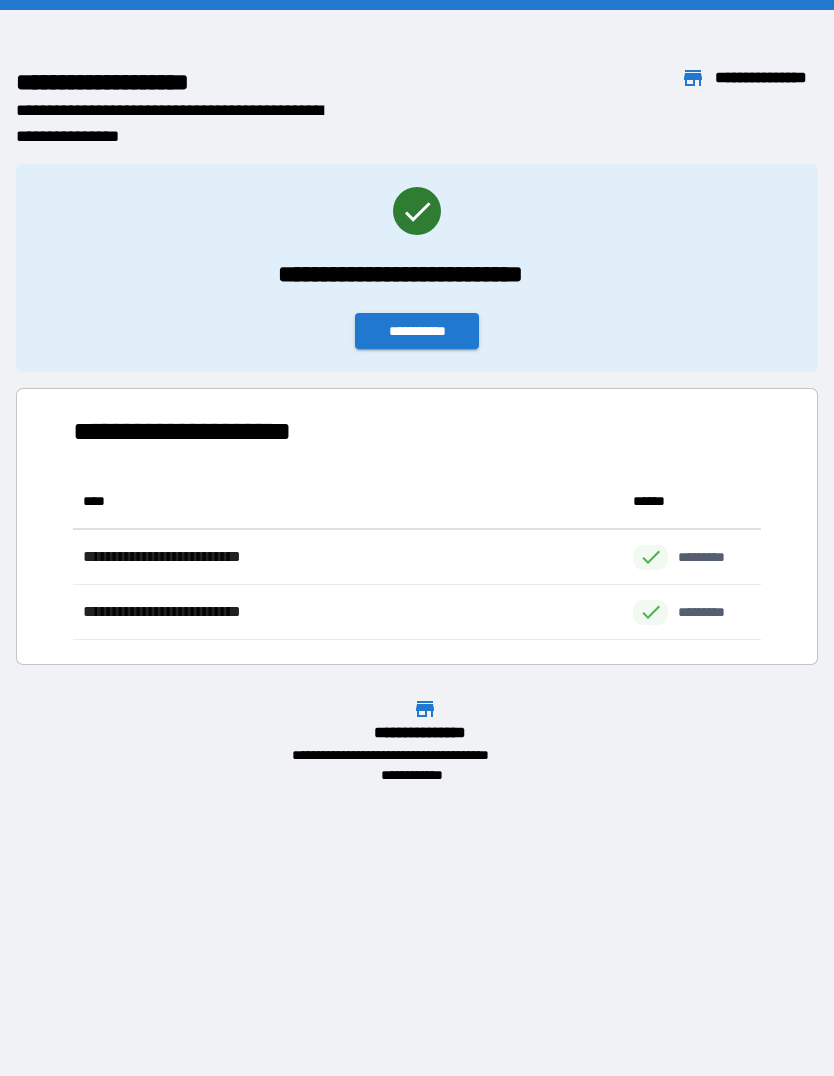 scroll, scrollTop: 1, scrollLeft: 1, axis: both 